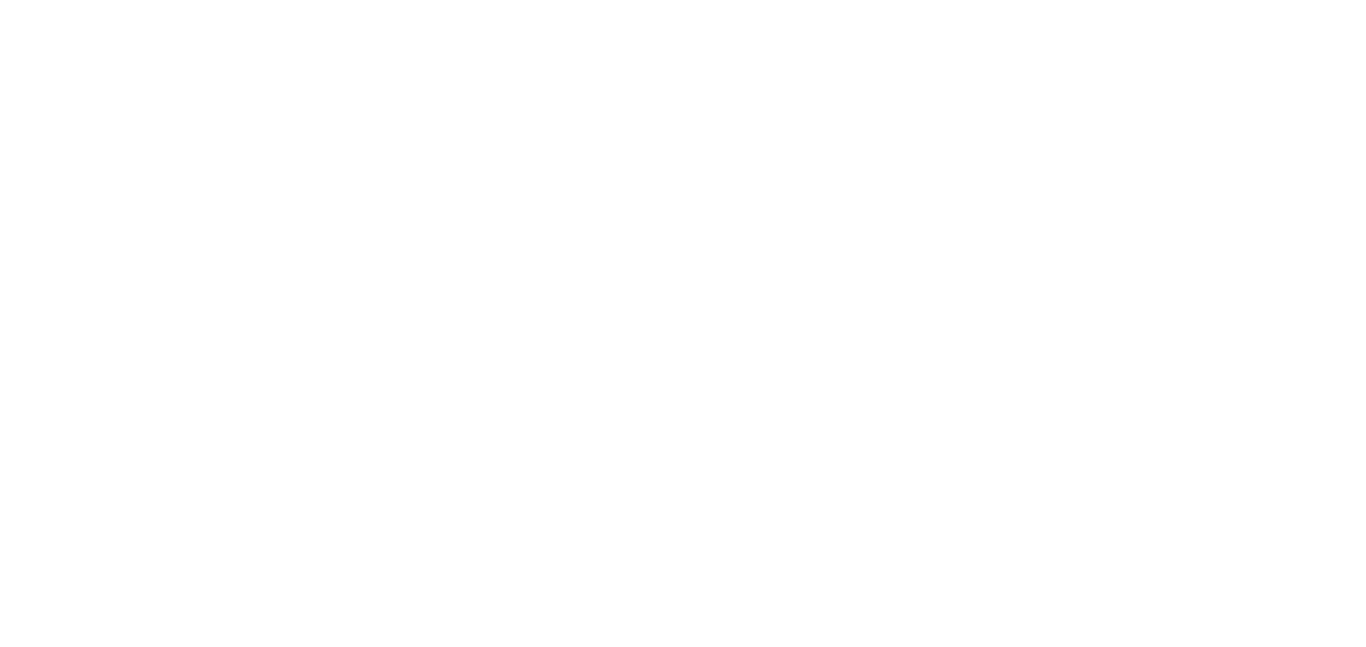 scroll, scrollTop: 0, scrollLeft: 0, axis: both 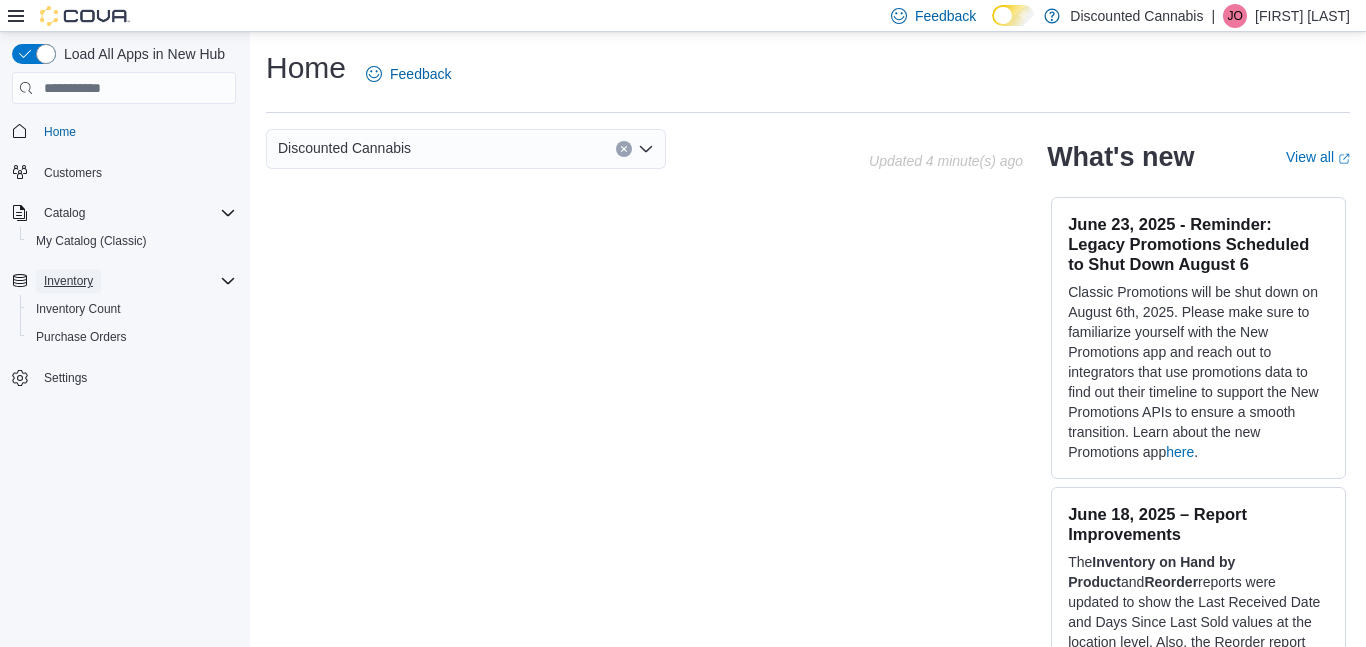 click on "Inventory" at bounding box center (68, 281) 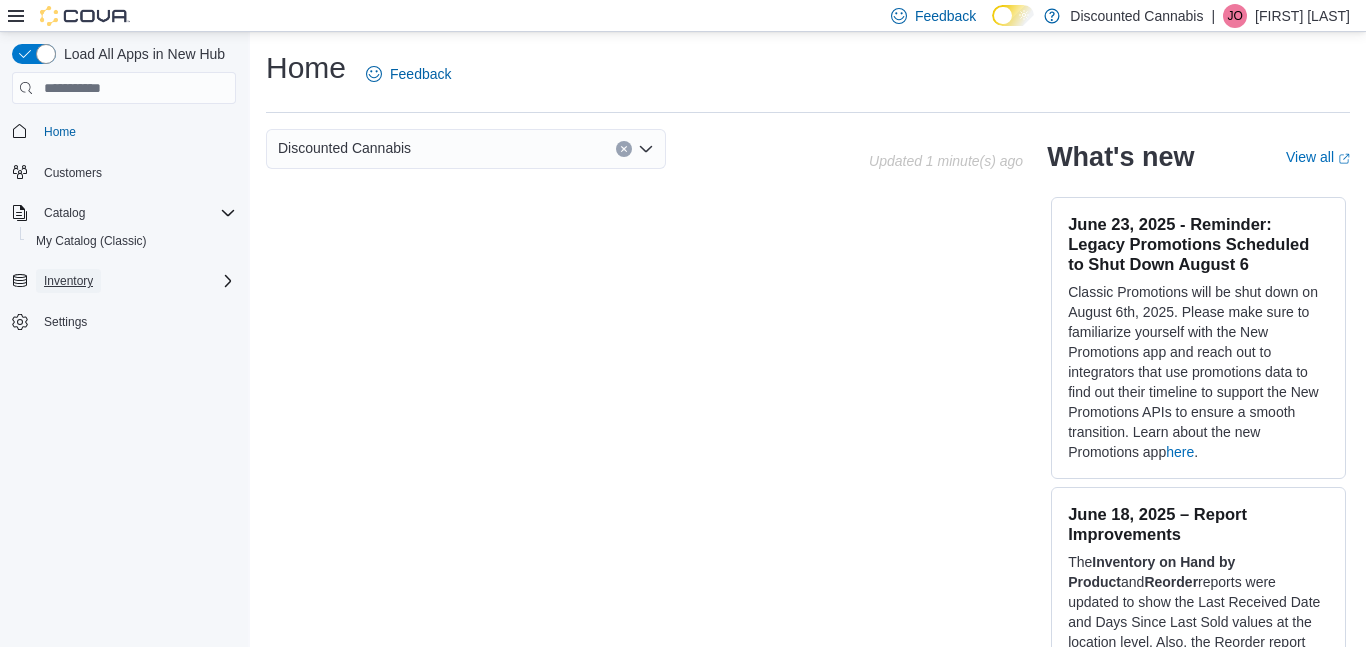 click on "Inventory" at bounding box center (68, 281) 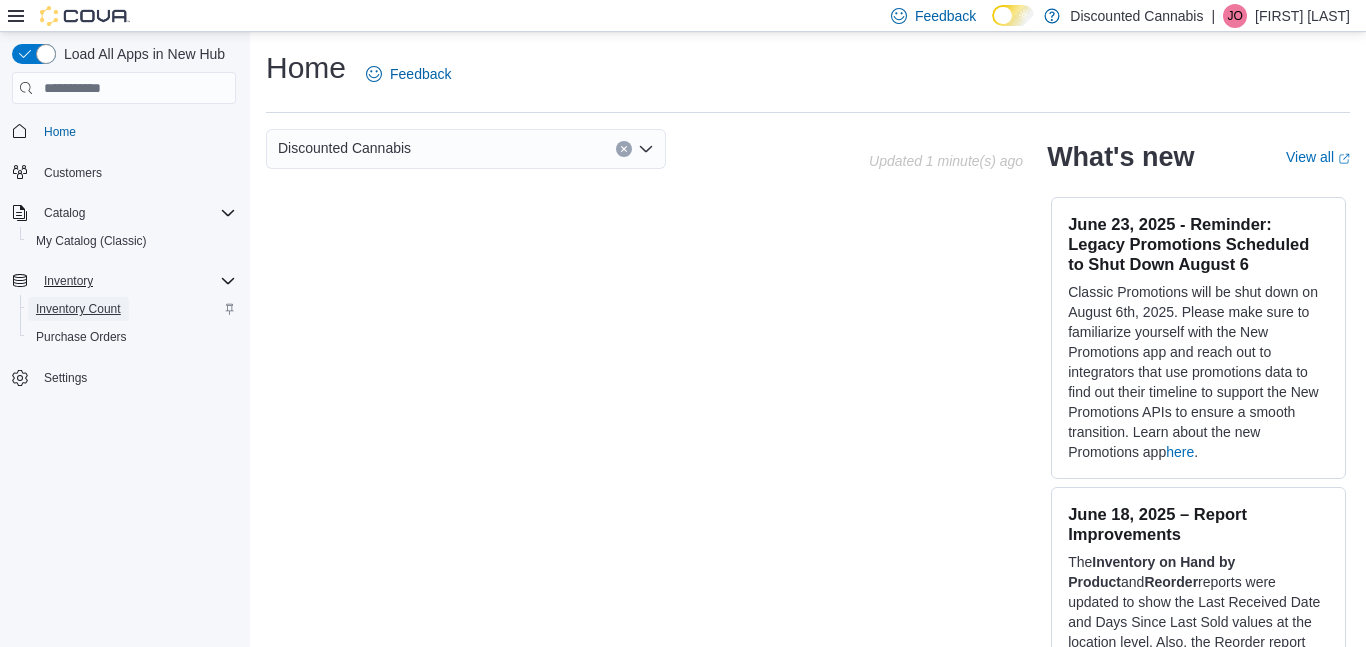 click on "Inventory Count" at bounding box center [78, 309] 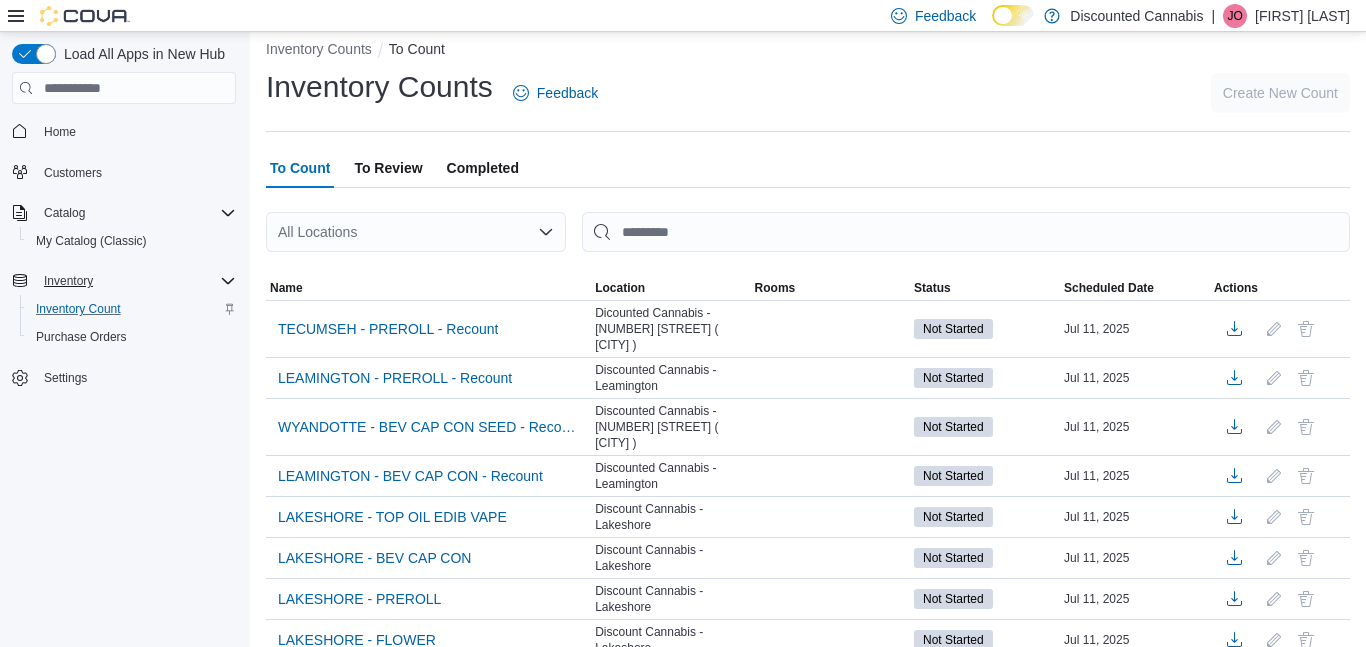 scroll, scrollTop: 0, scrollLeft: 0, axis: both 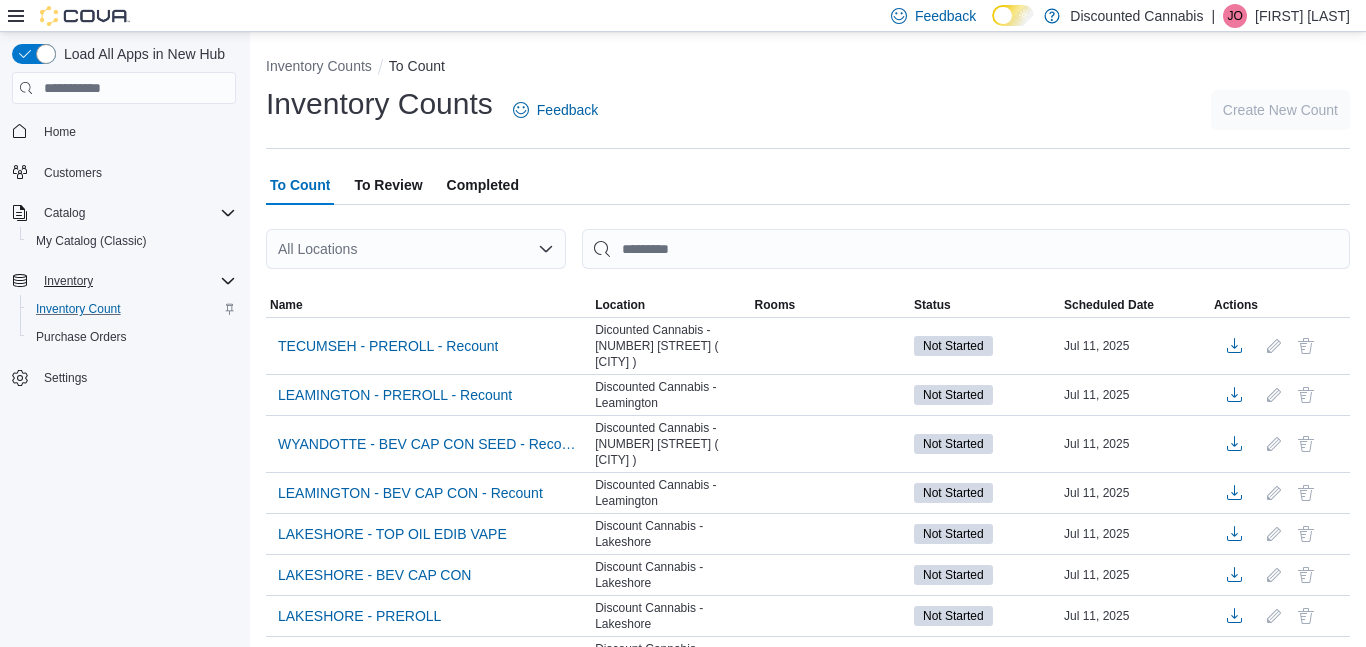 click on "All Locations" at bounding box center [416, 249] 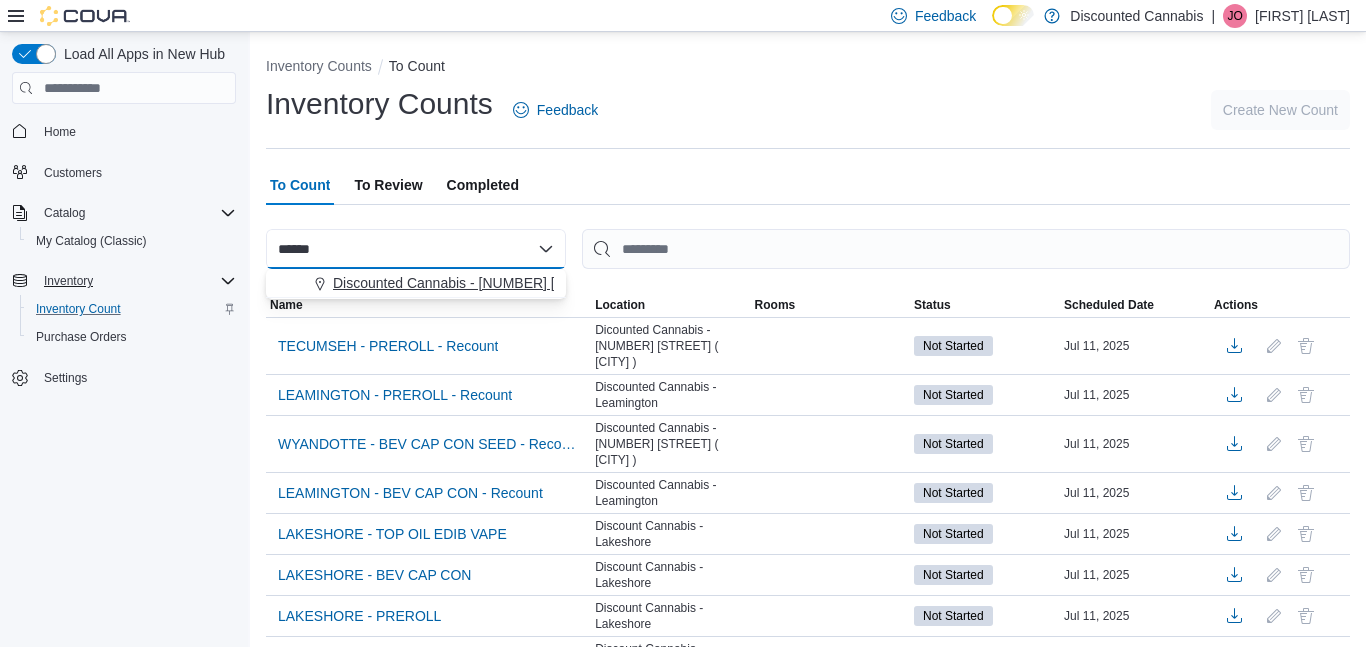 type on "******" 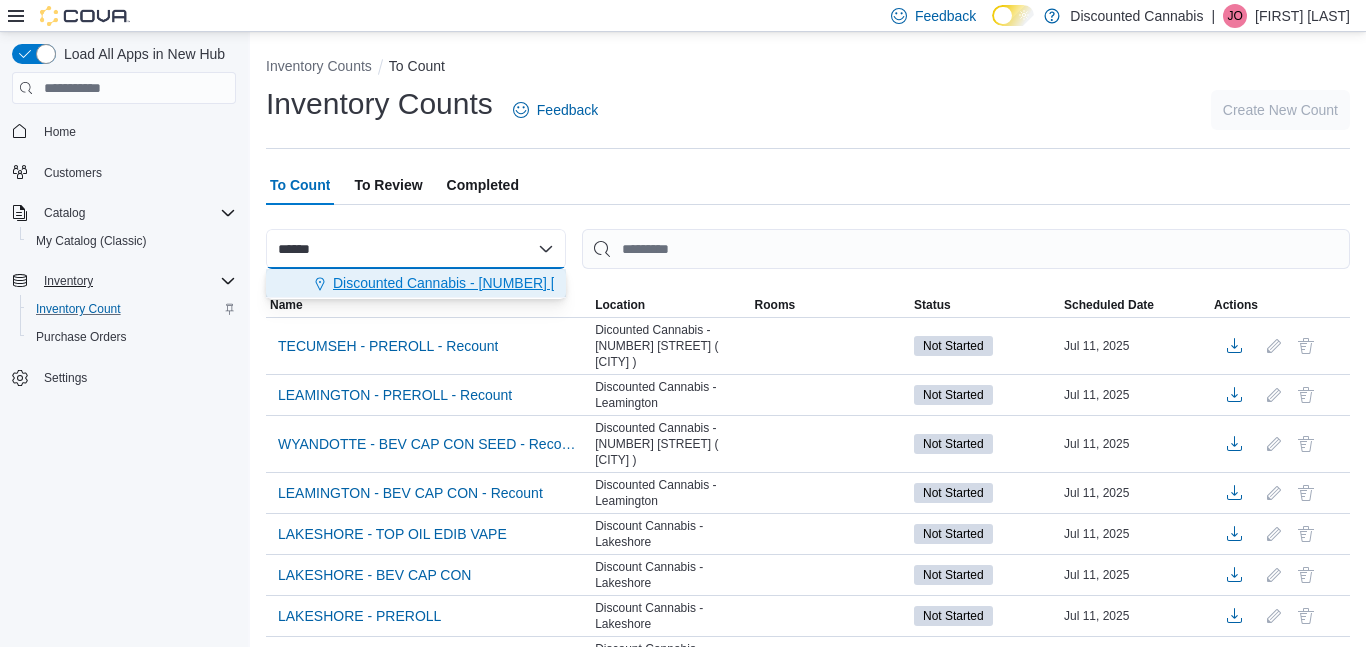 click on "Discounted Cannabis -  1680 Dundas ( London )" at bounding box center (504, 283) 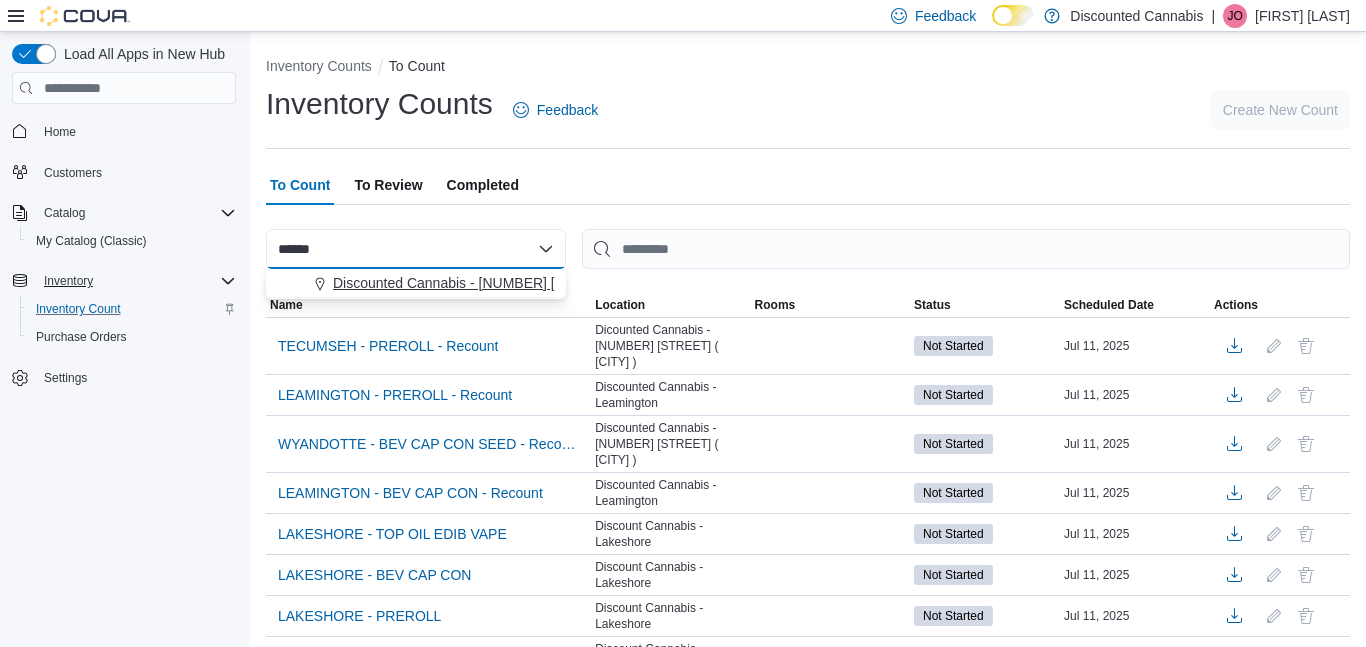 type 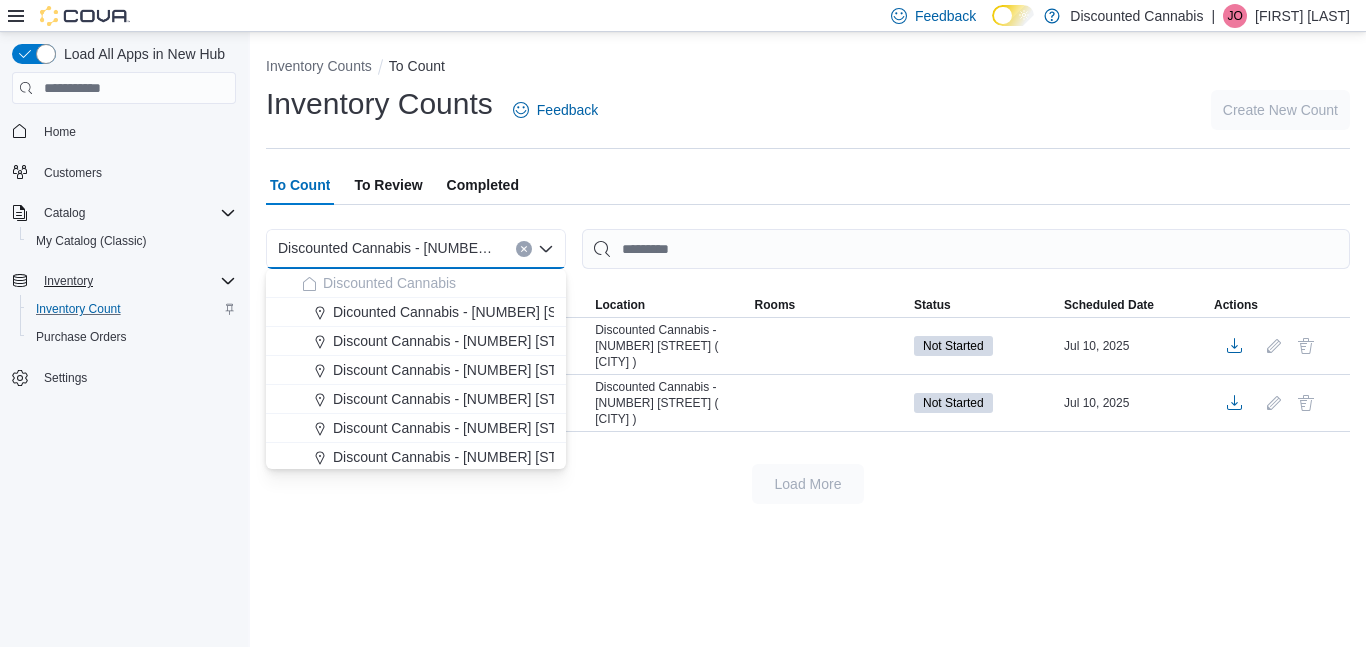 click on "Inventory Counts To Count Inventory Counts Feedback Create New Count To Count To Review Completed Discounted Cannabis -  1680 Dundas ( London ) Combo box. Selected. Discounted Cannabis -  1680 Dundas ( London ). Press Backspace to delete Discounted Cannabis -  1680 Dundas ( London ). Combo box input. All Locations. Type some text or, to display a list of choices, press Down Arrow. To exit the list of choices, press Escape. Sorting This table contains 2 rows. Name Location Rooms Status Scheduled Date Actions DUNDAS - TOP OIL EDIB VAPE Discounted Cannabis -  1680 Dundas ( London ) Not Started Jul 10, 2025 DUNDAS - BEV CAP CON SEED Discounted Cannabis -  1680 Dundas ( London ) Not Started Jul 10, 2025 Load More" at bounding box center (808, 339) 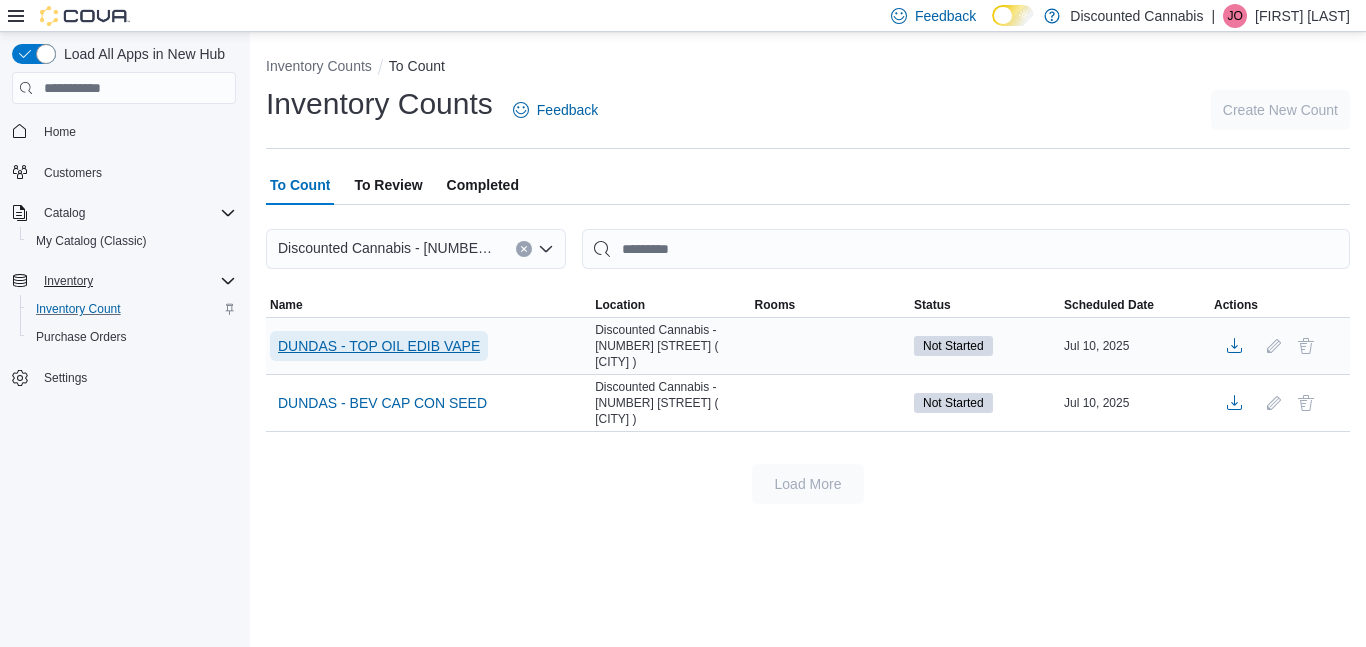 click on "DUNDAS - TOP OIL EDIB VAPE" at bounding box center [379, 346] 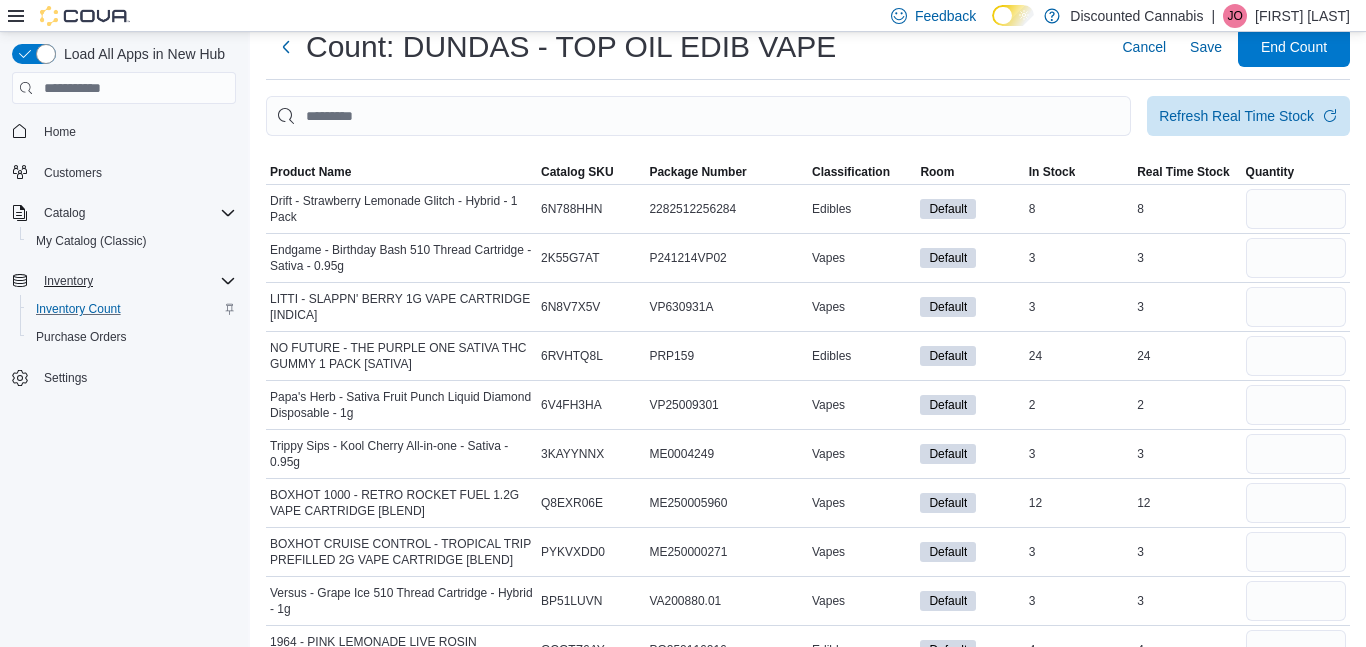 scroll, scrollTop: 56, scrollLeft: 0, axis: vertical 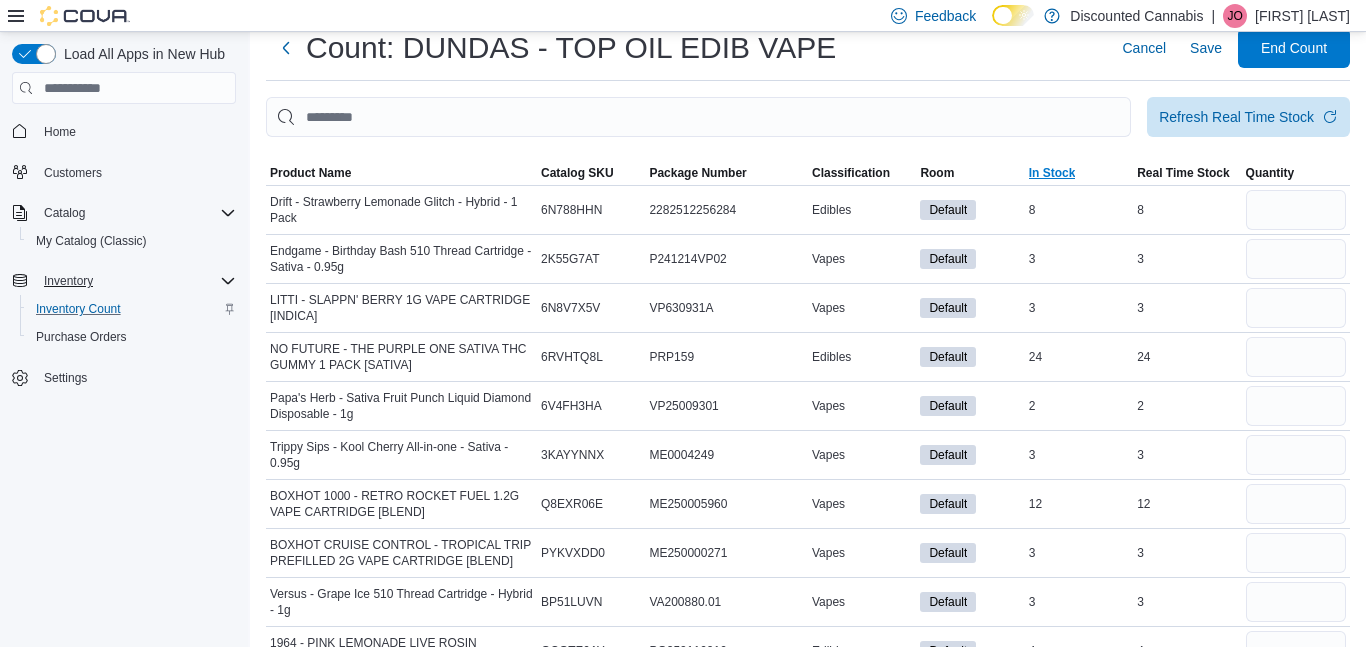 click on "In Stock" at bounding box center (1052, 173) 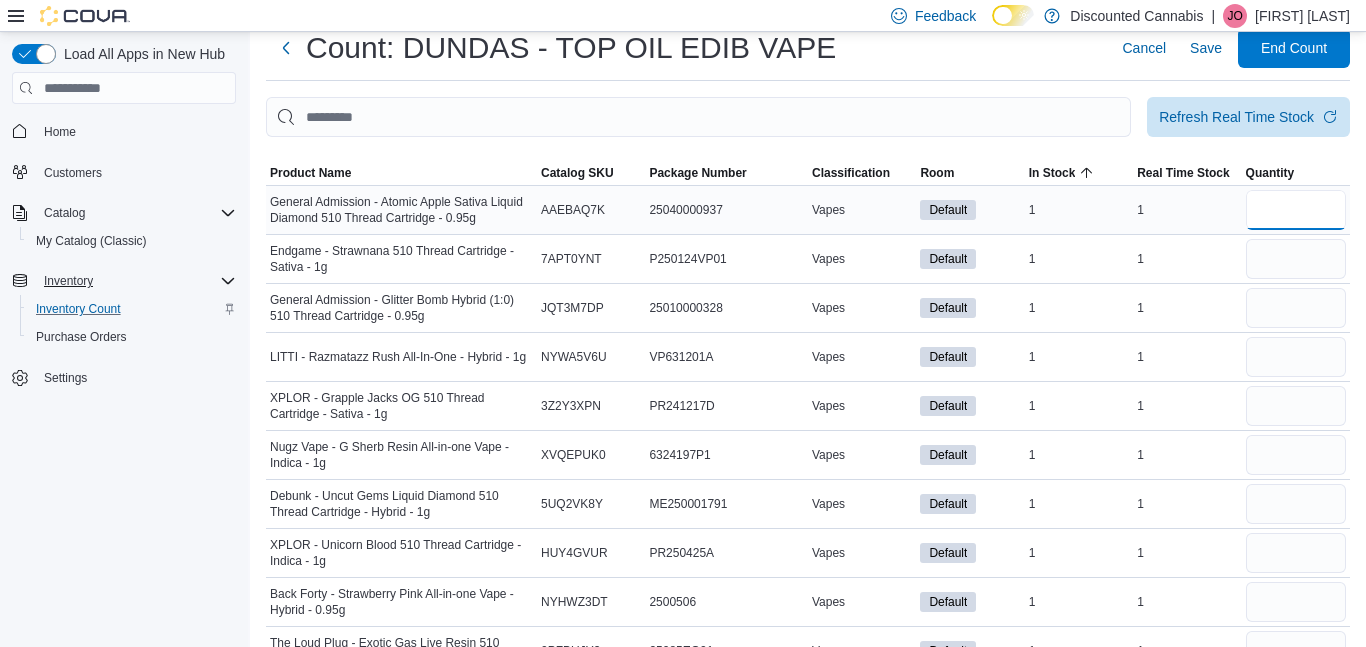 click at bounding box center [1296, 210] 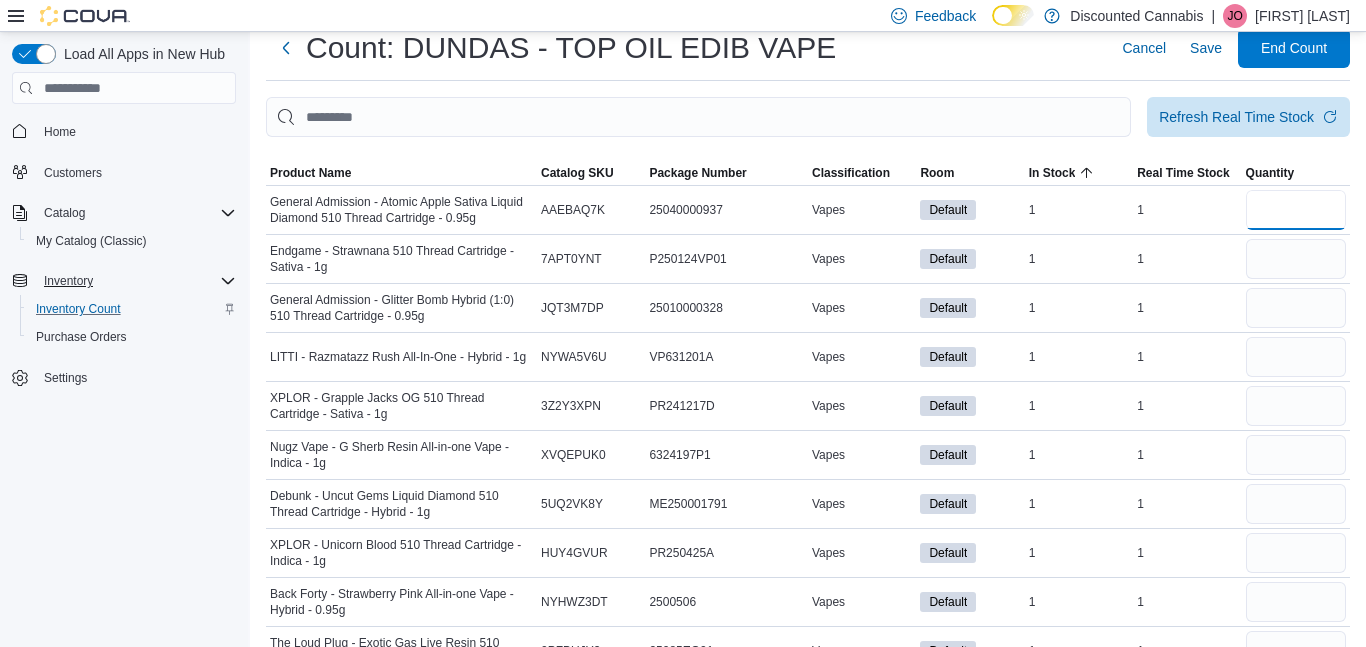 type on "*" 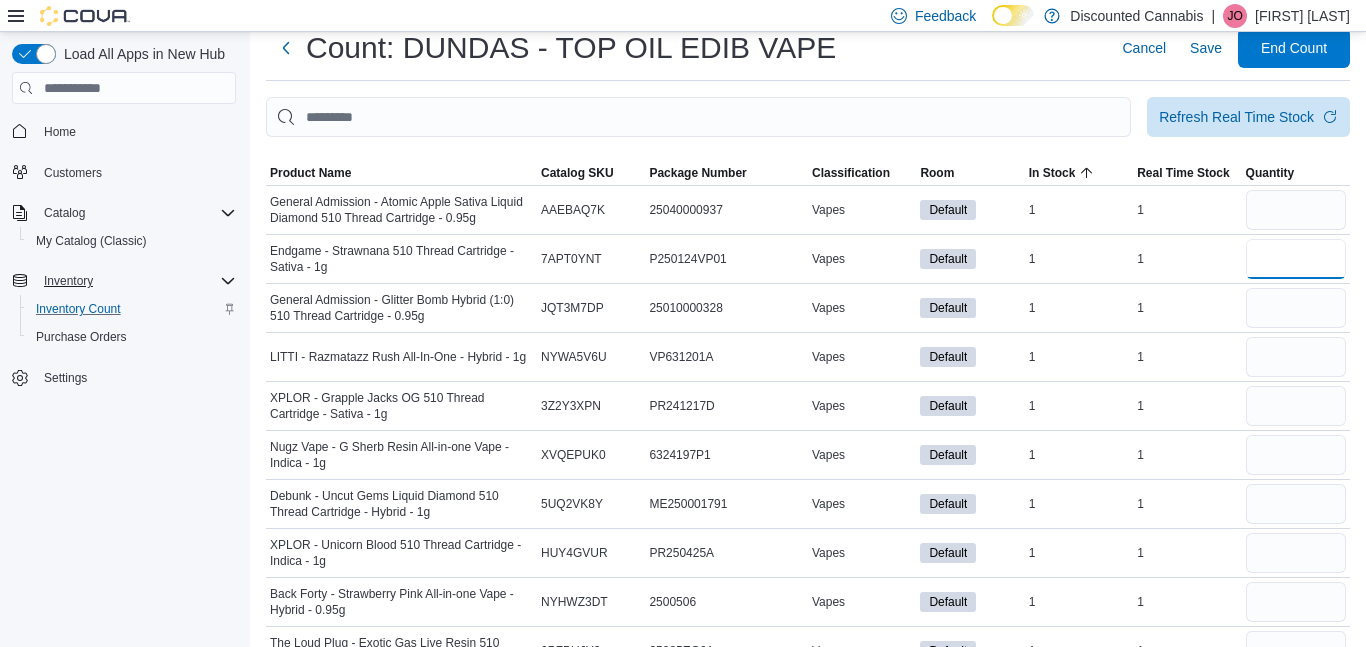 type 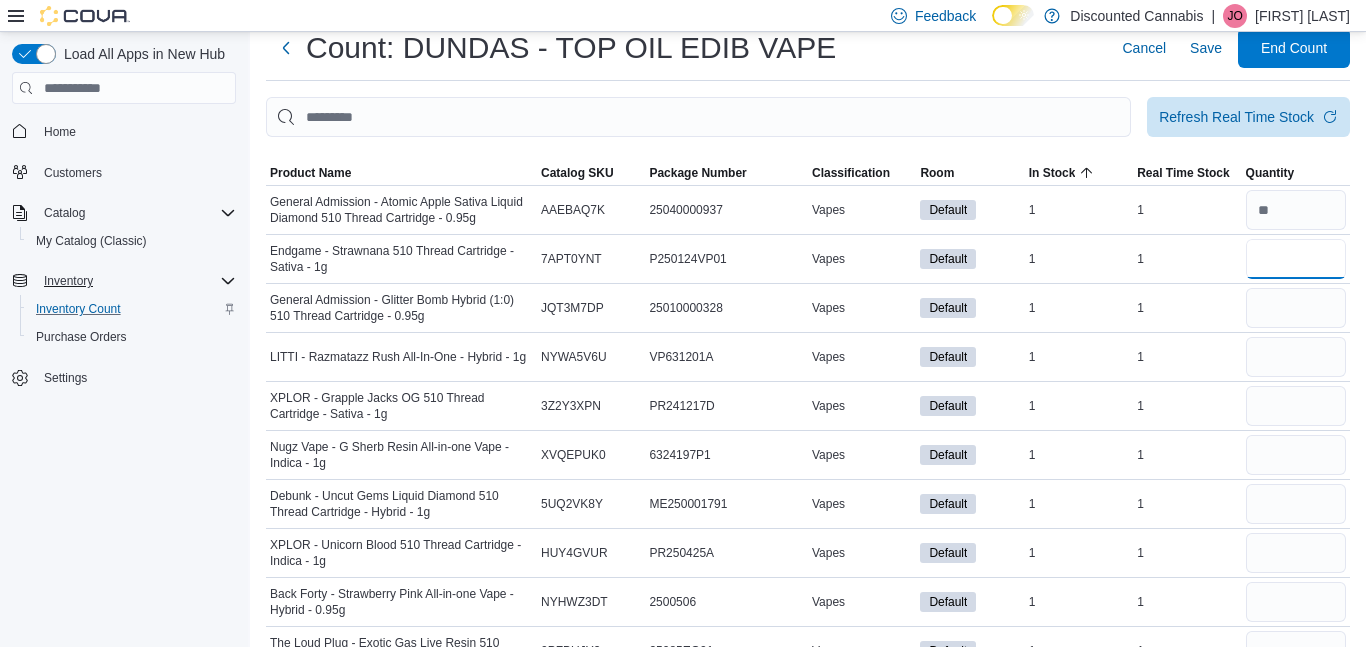 type on "*" 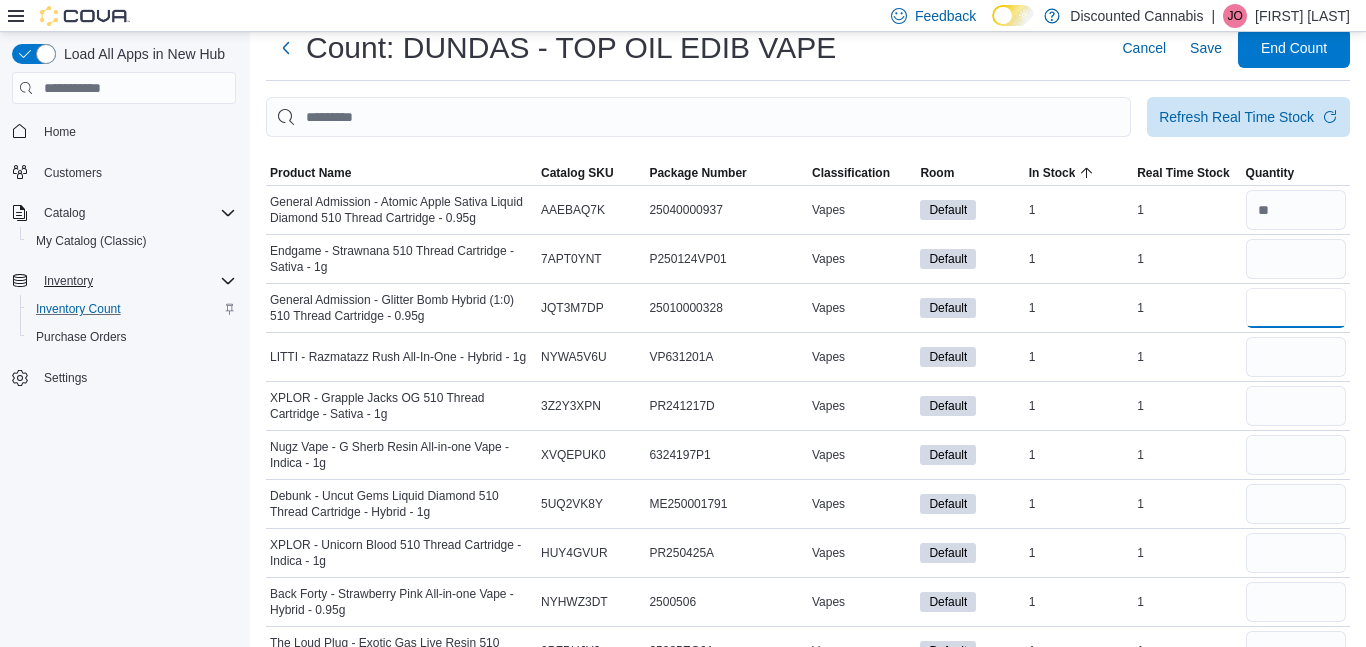 type 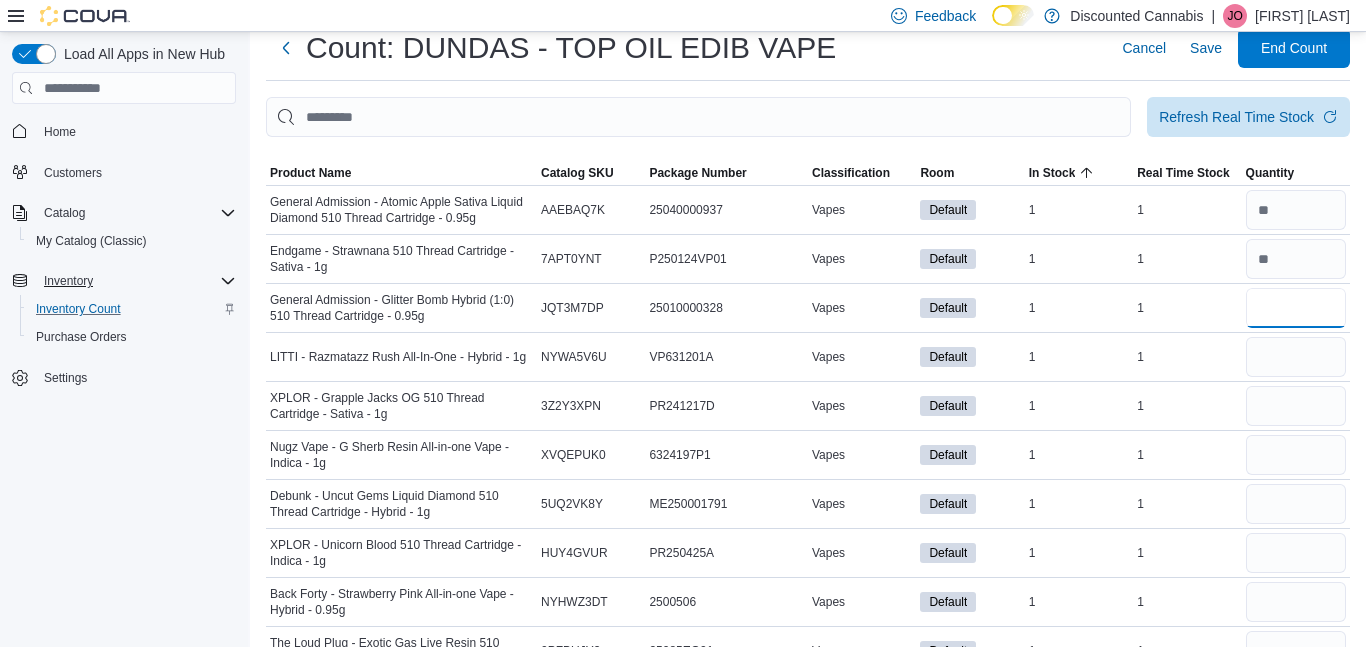 type on "*" 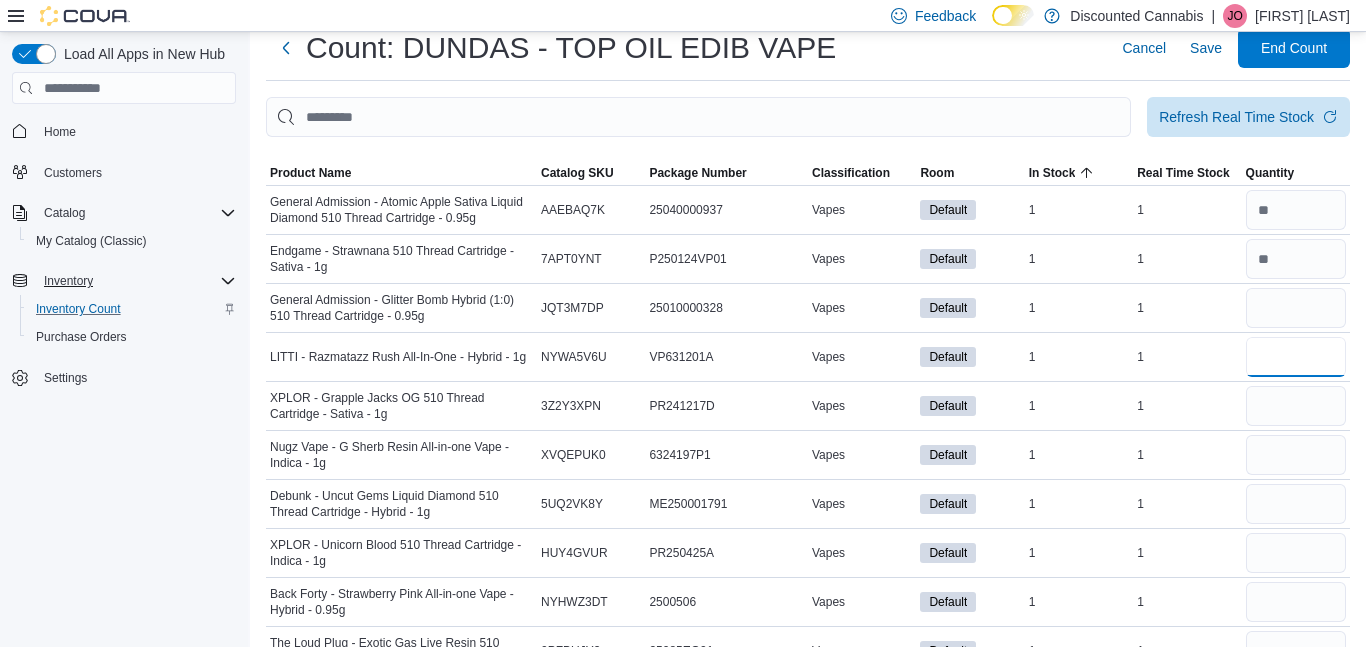 type 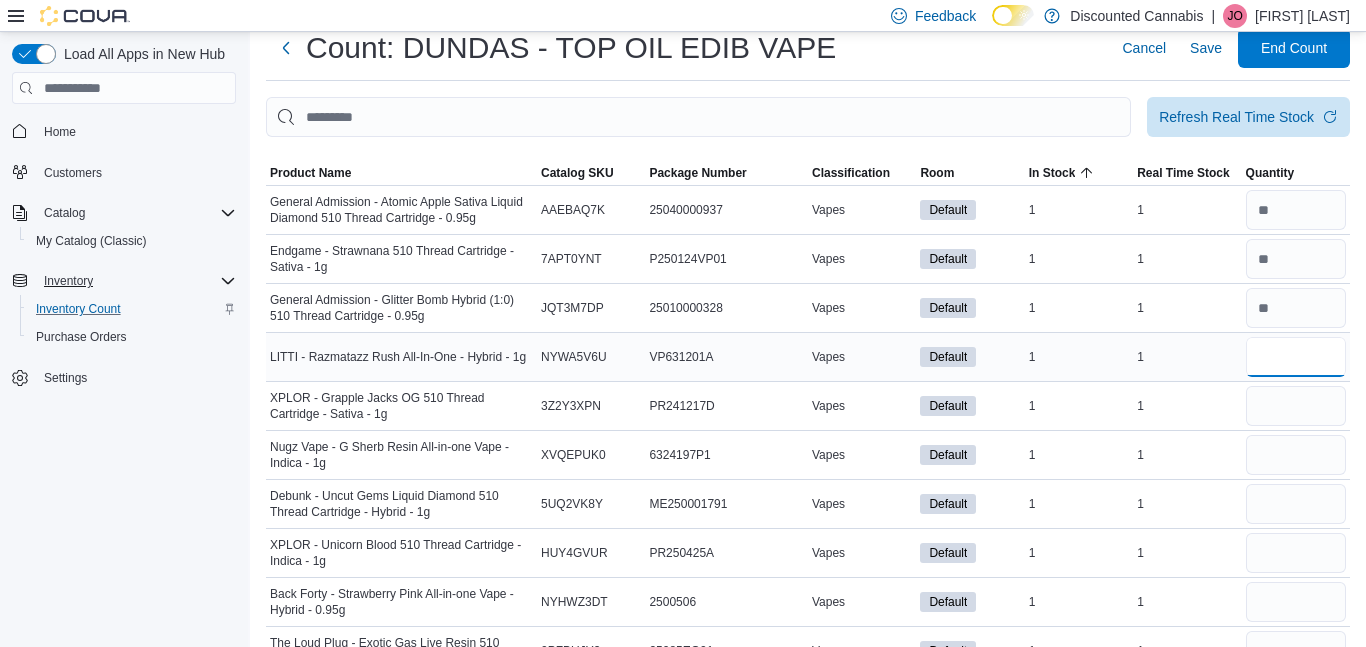 click at bounding box center [1296, 357] 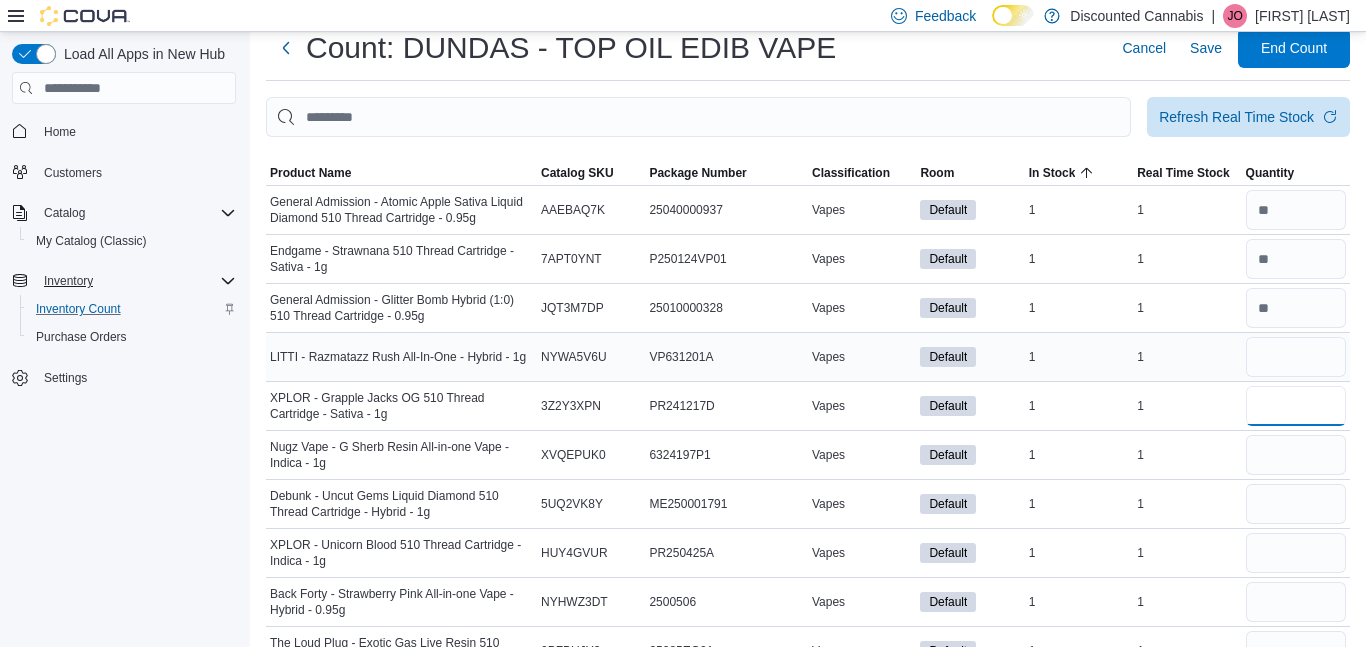 type 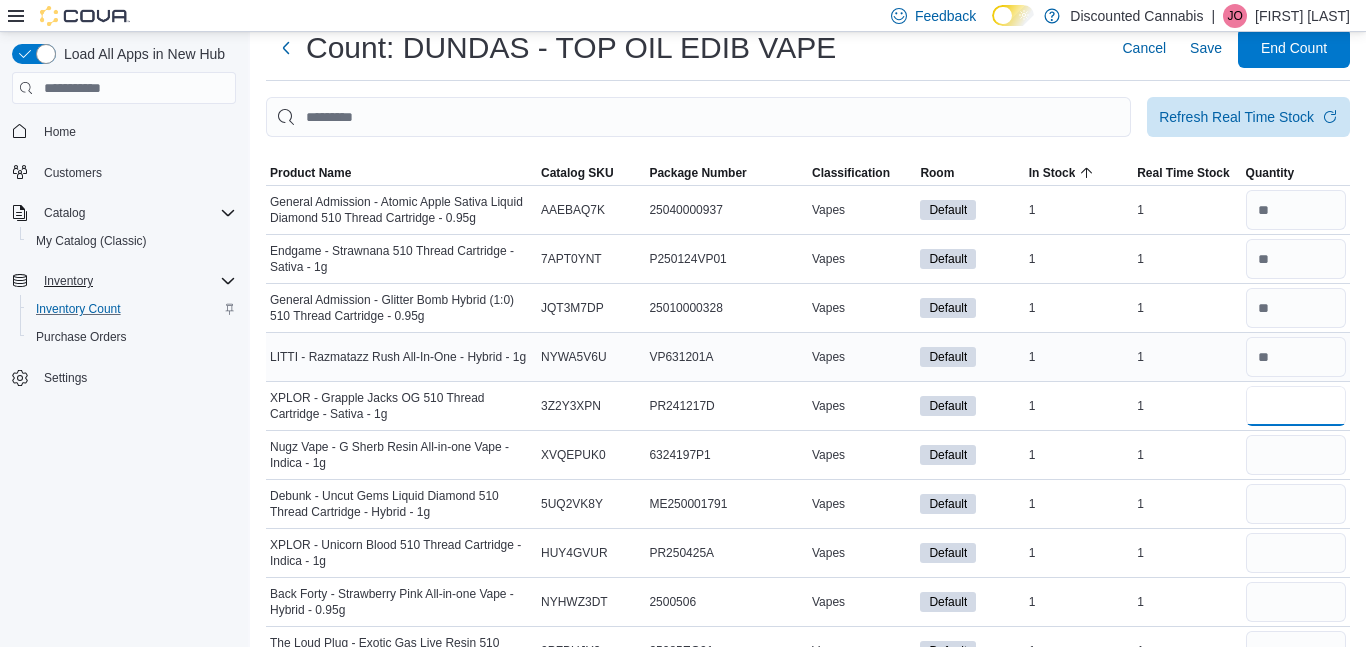 type on "*" 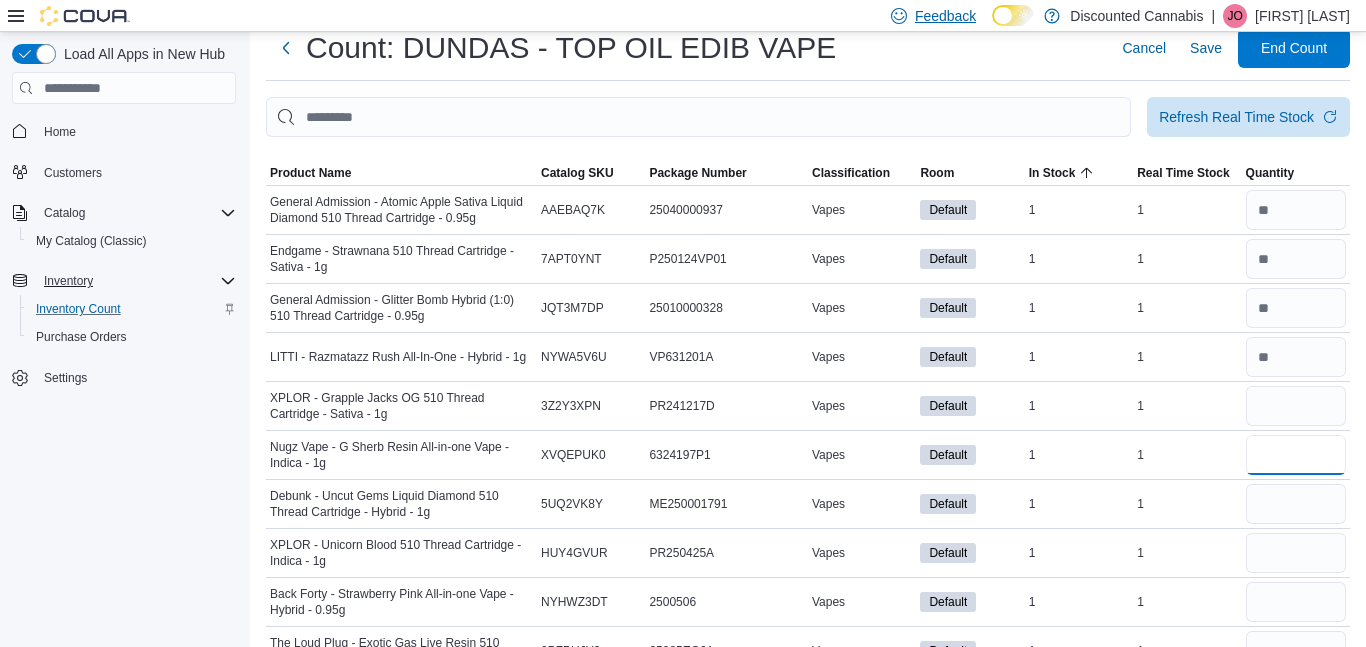 type 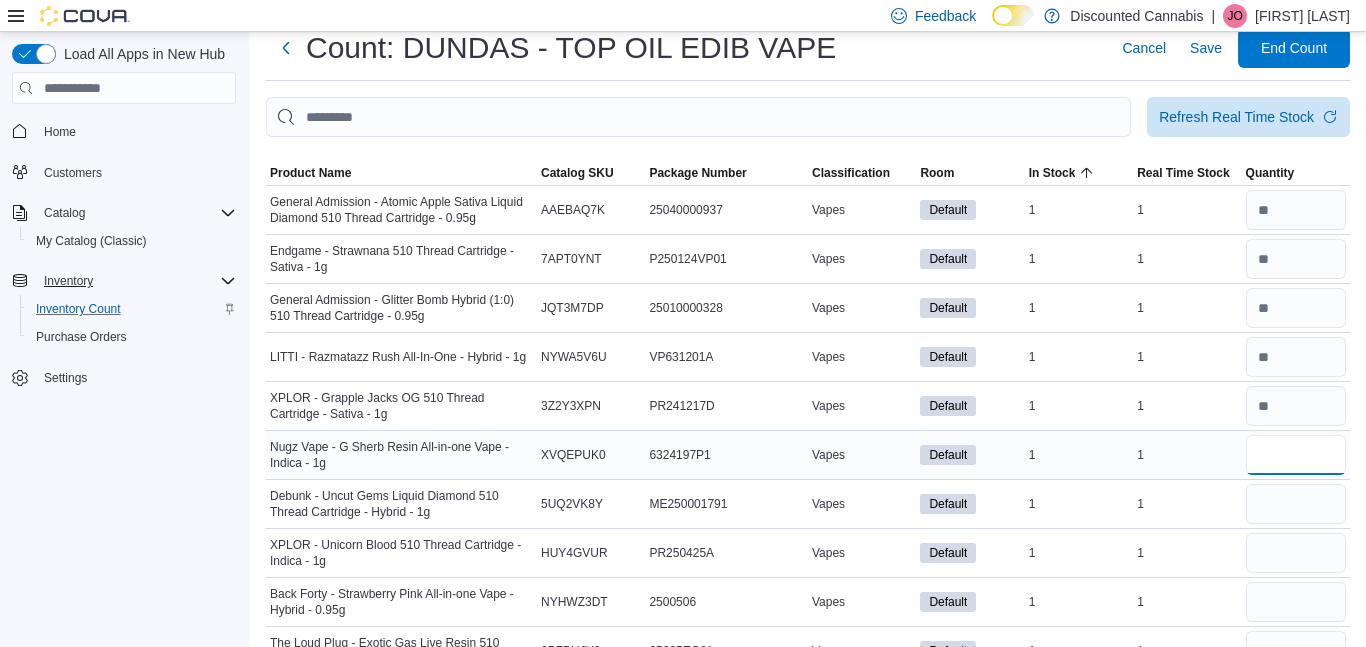 click at bounding box center (1296, 455) 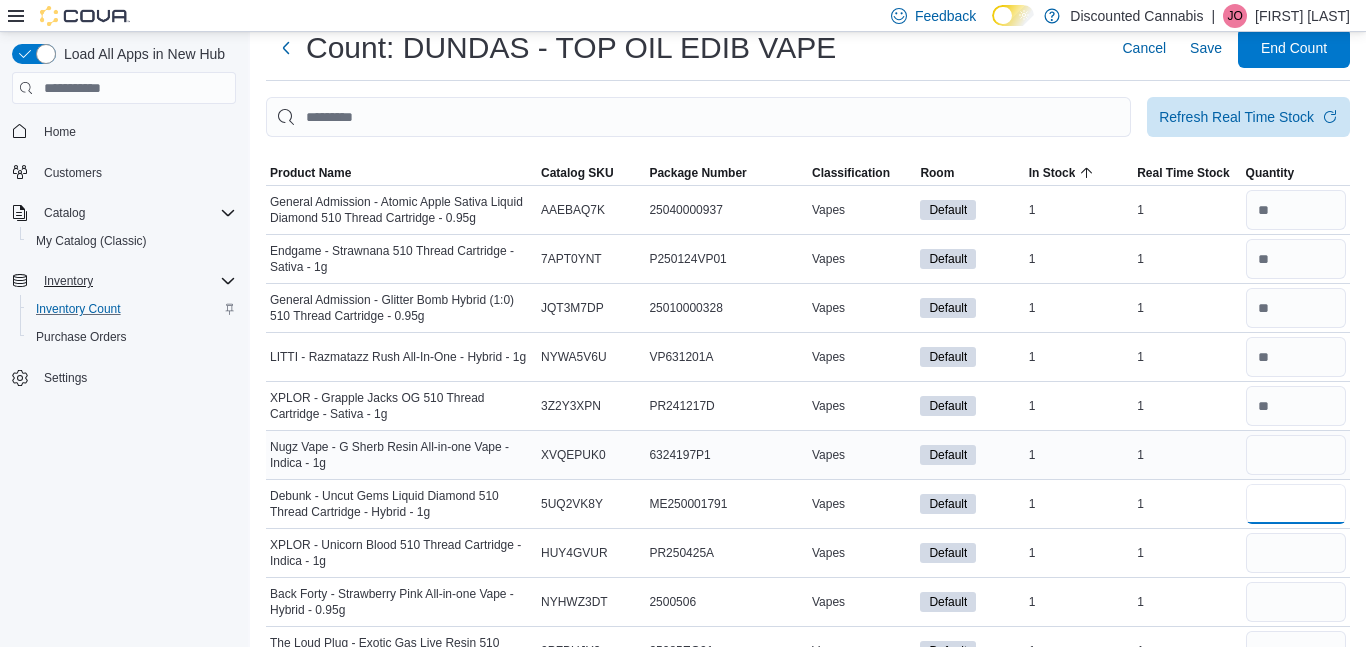 type 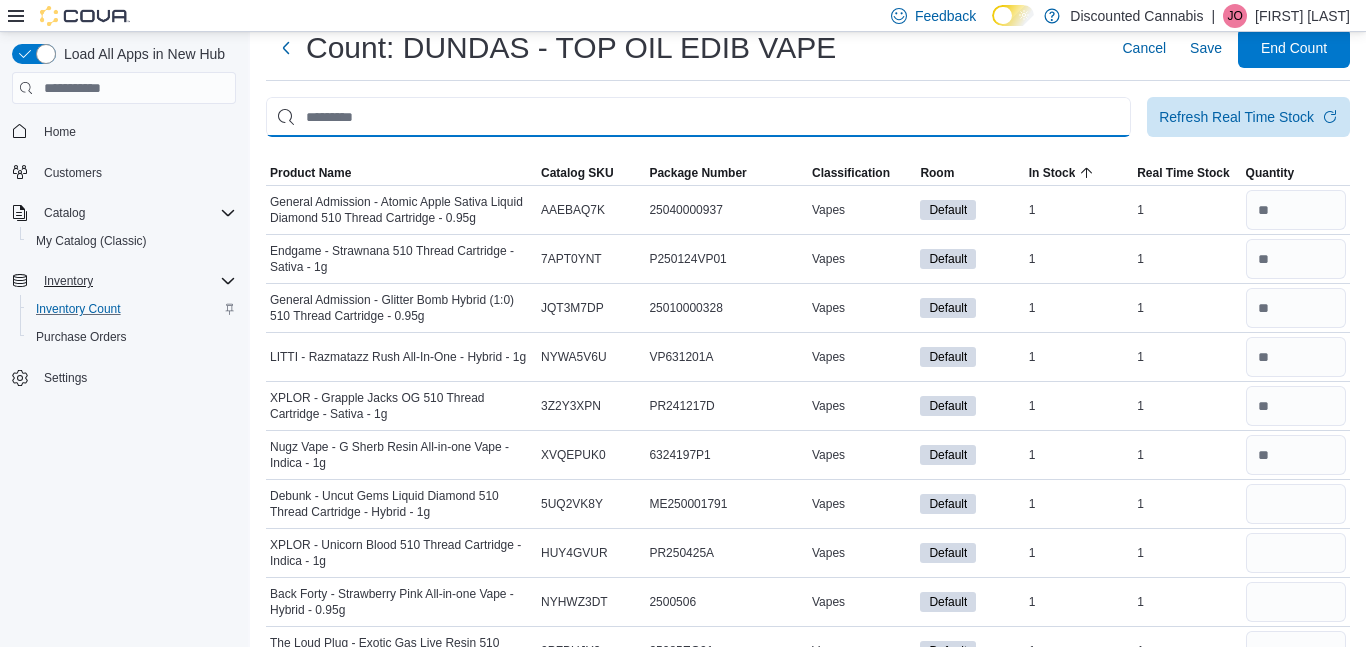 click at bounding box center (698, 117) 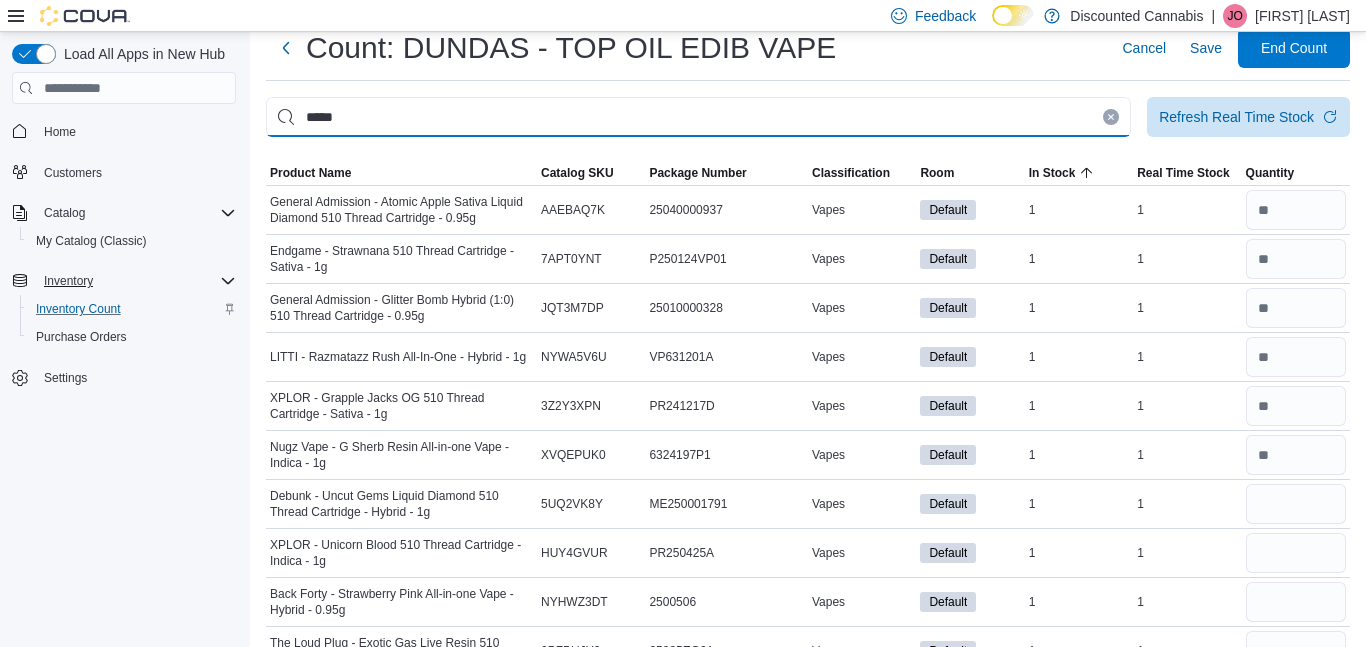 type on "*****" 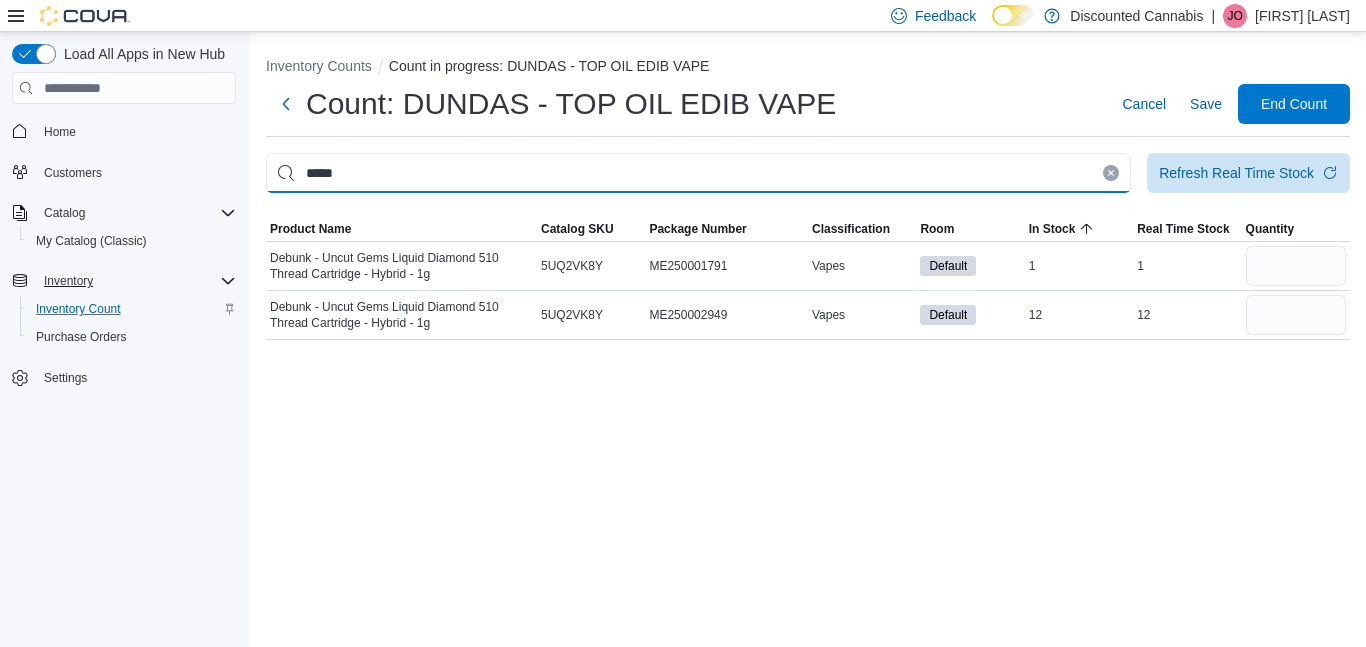 scroll, scrollTop: 0, scrollLeft: 0, axis: both 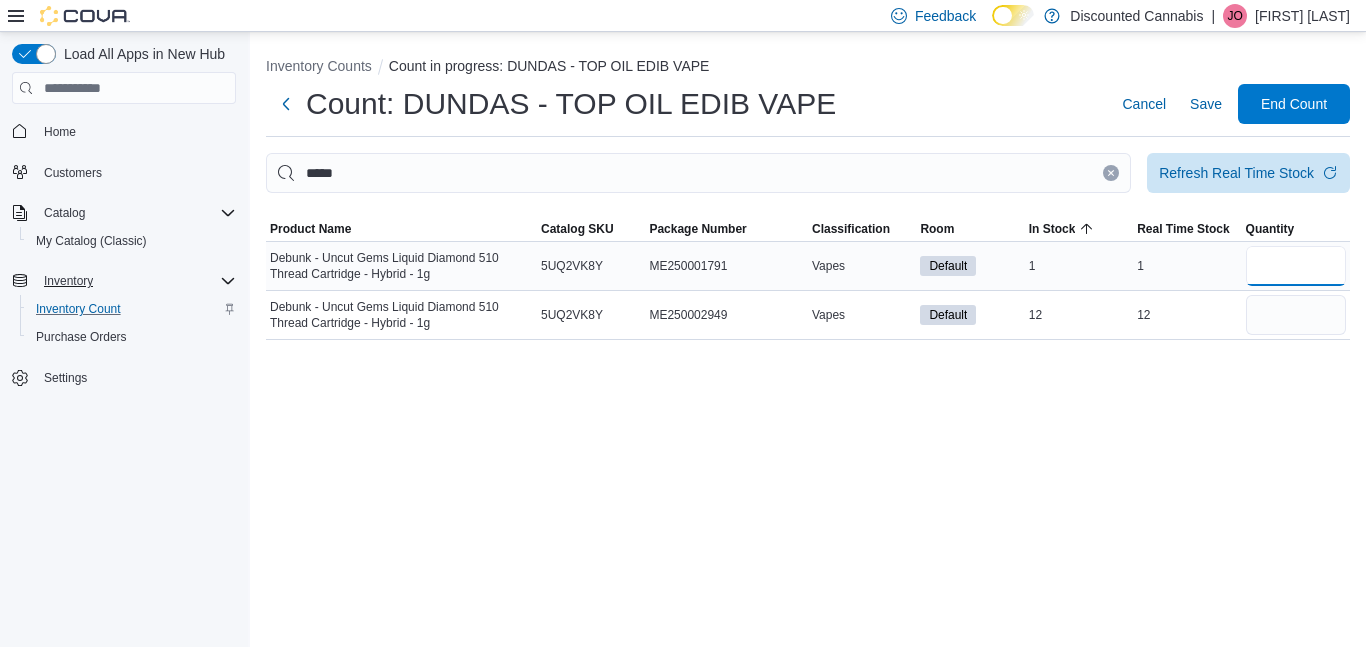 click at bounding box center (1296, 266) 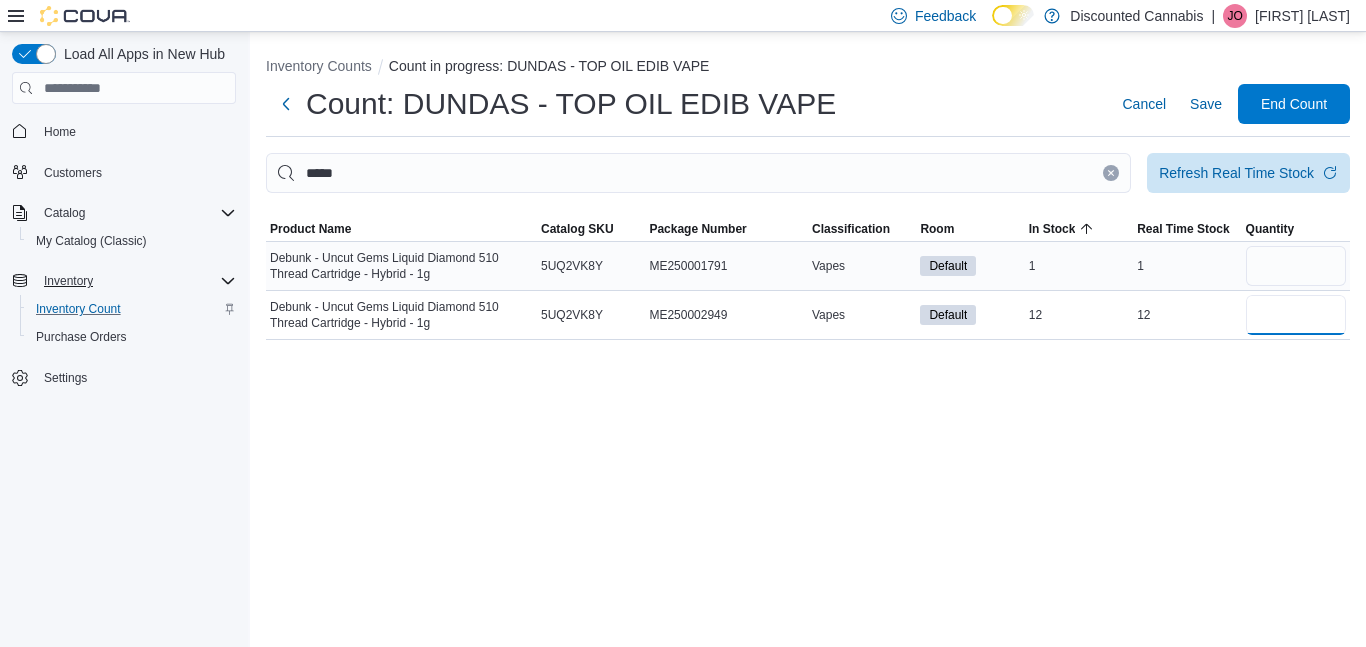 type 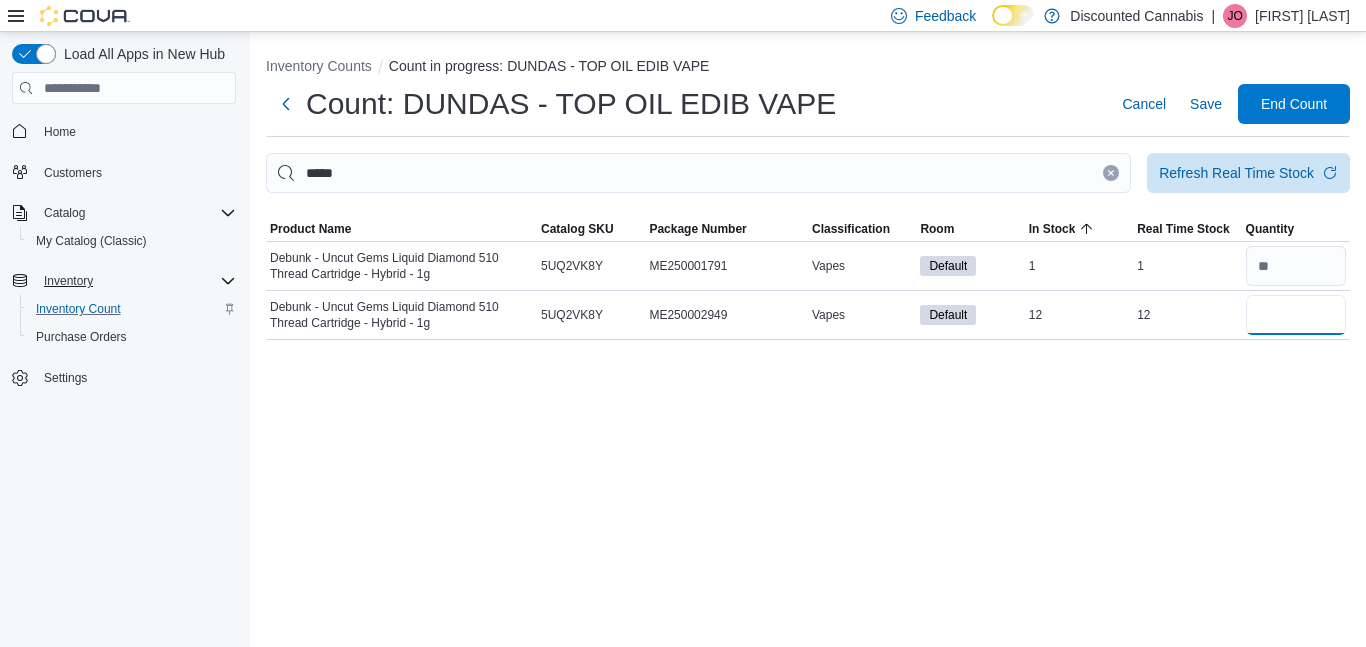 type on "**" 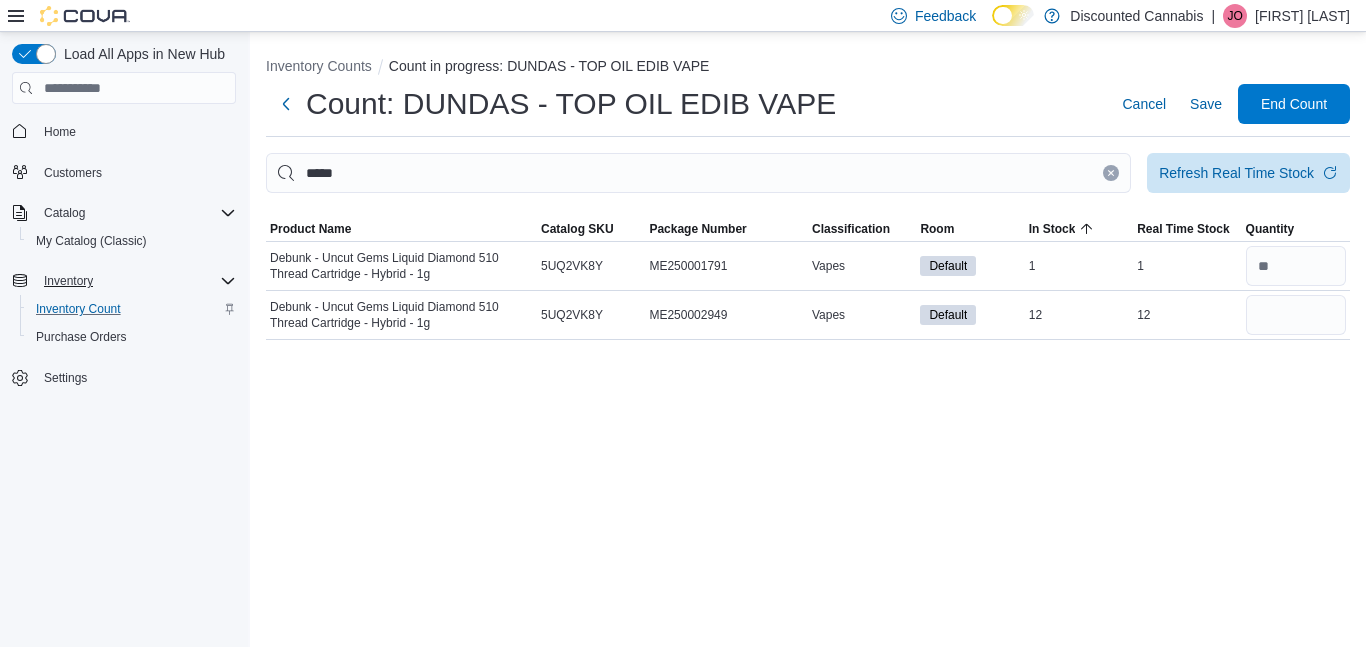 click 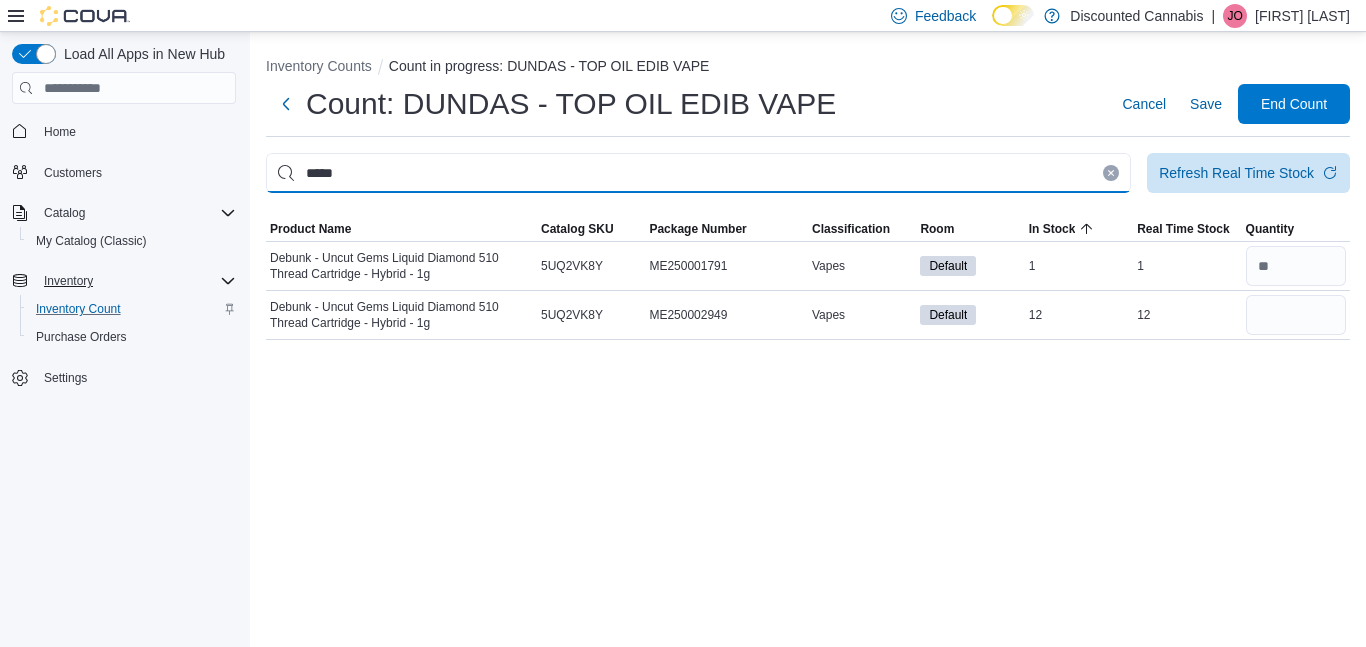 type 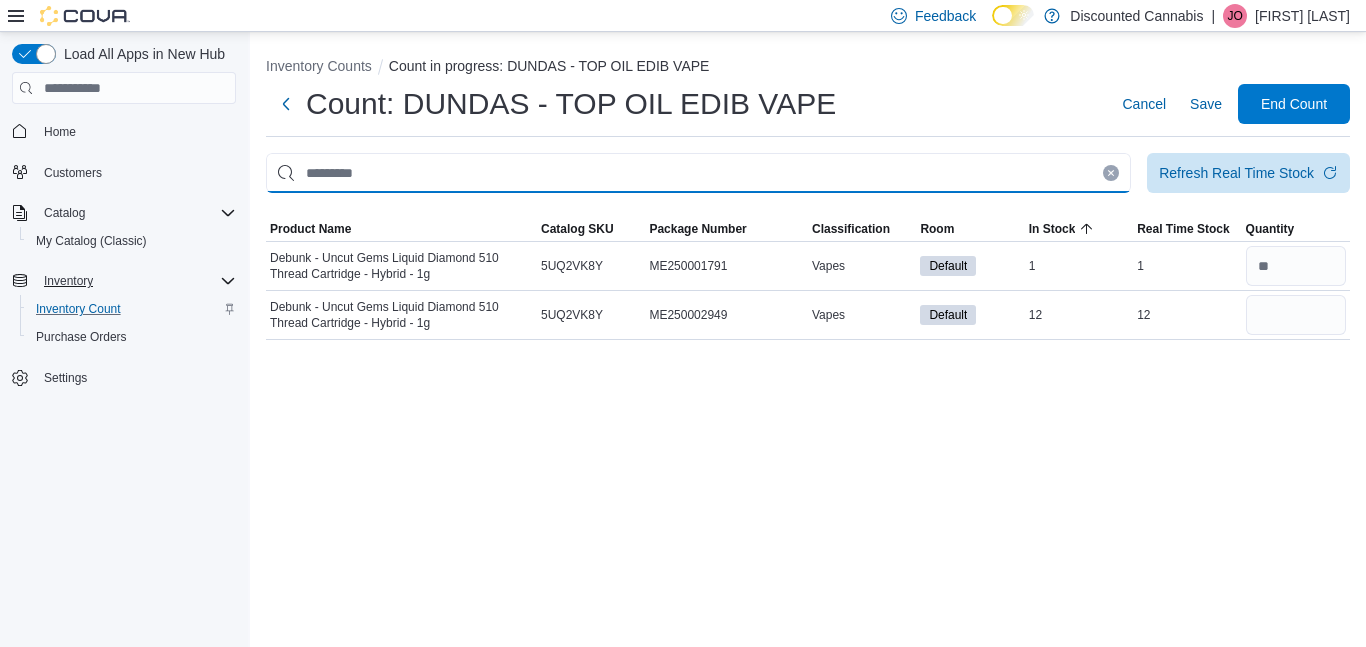 click at bounding box center [698, 173] 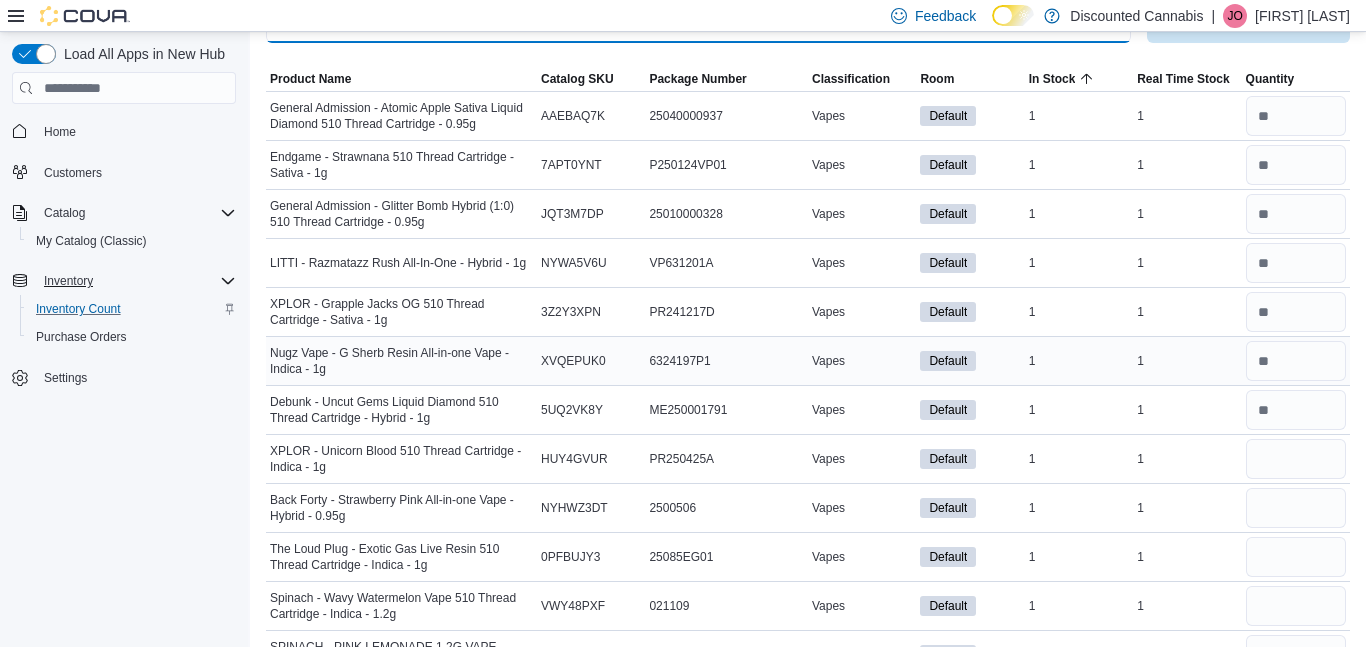 scroll, scrollTop: 154, scrollLeft: 0, axis: vertical 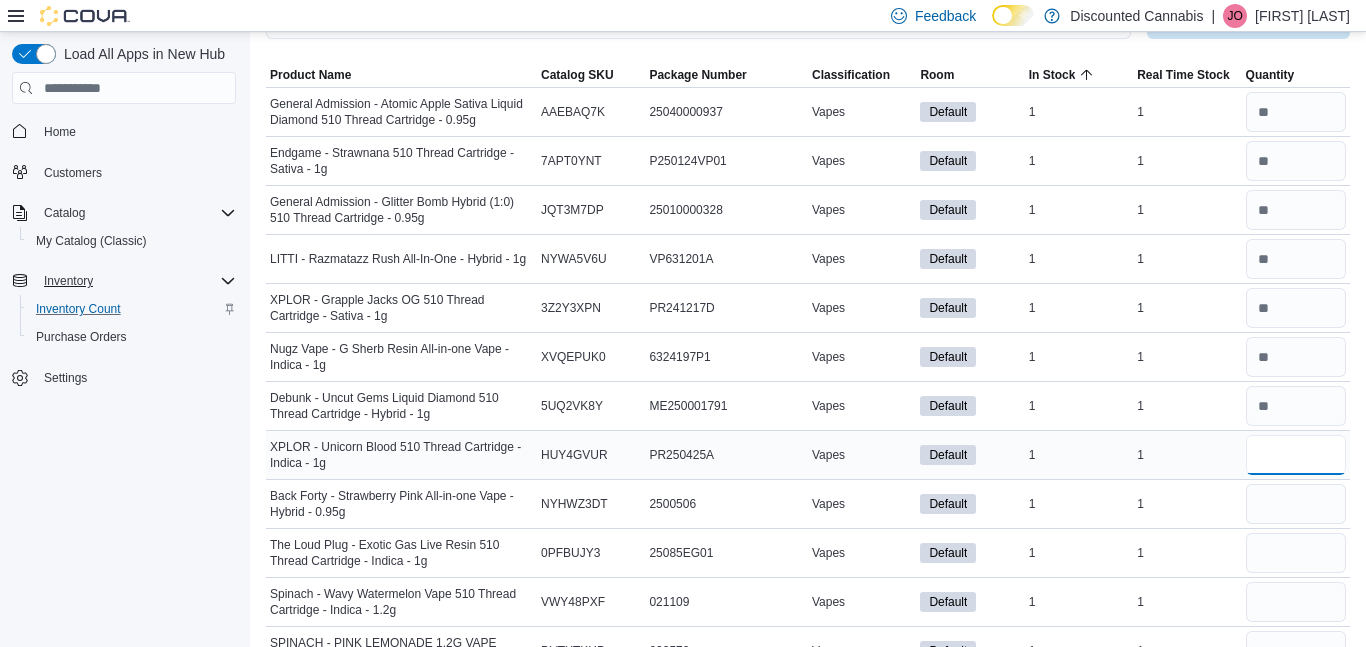 click at bounding box center (1296, 455) 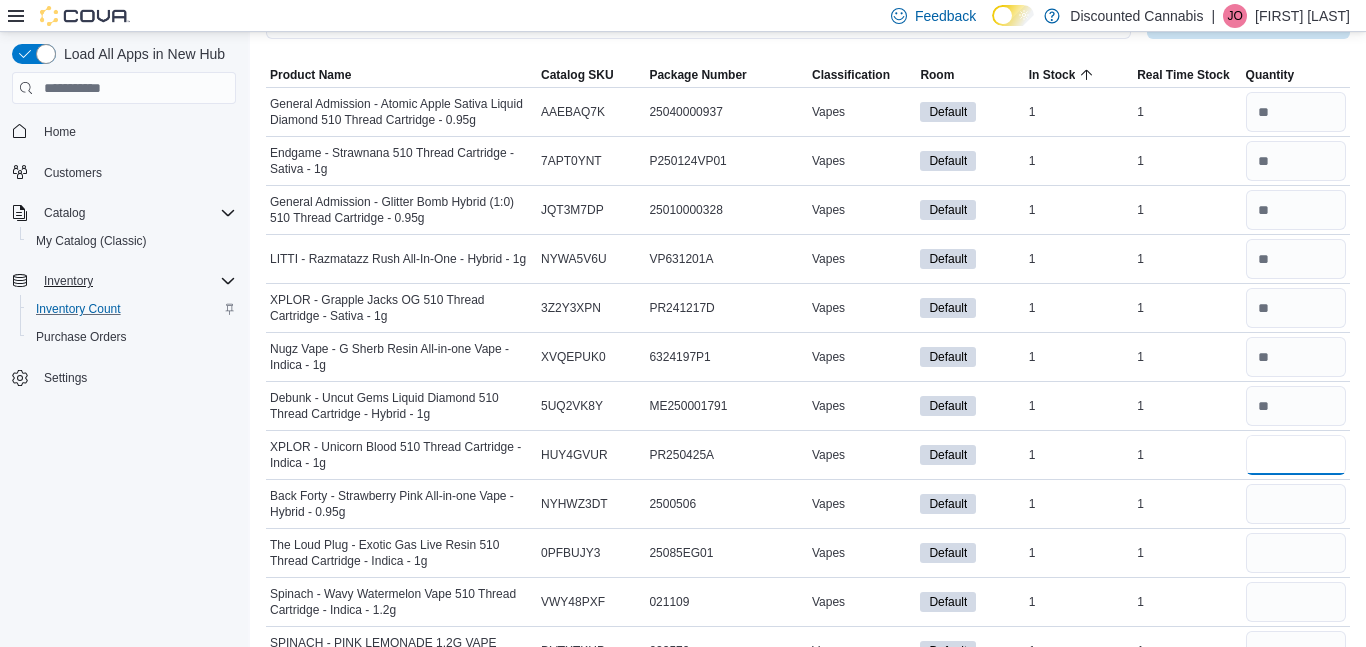 scroll, scrollTop: 0, scrollLeft: 0, axis: both 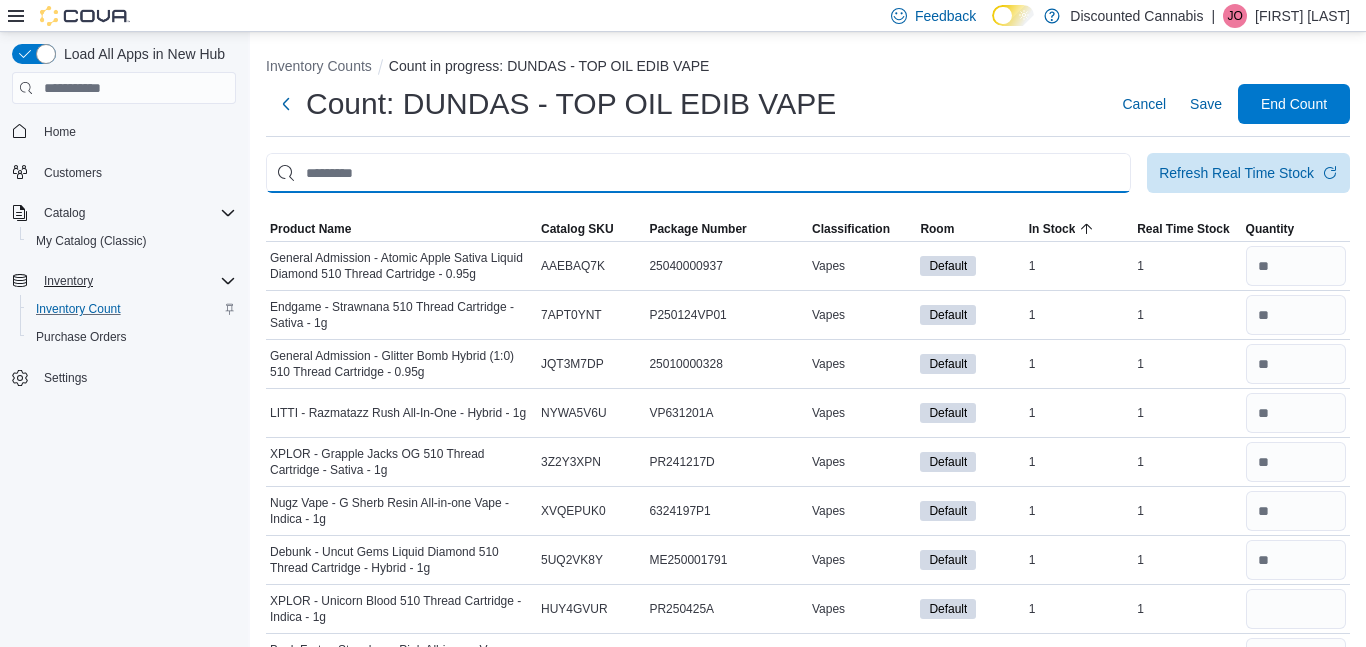 click at bounding box center (698, 173) 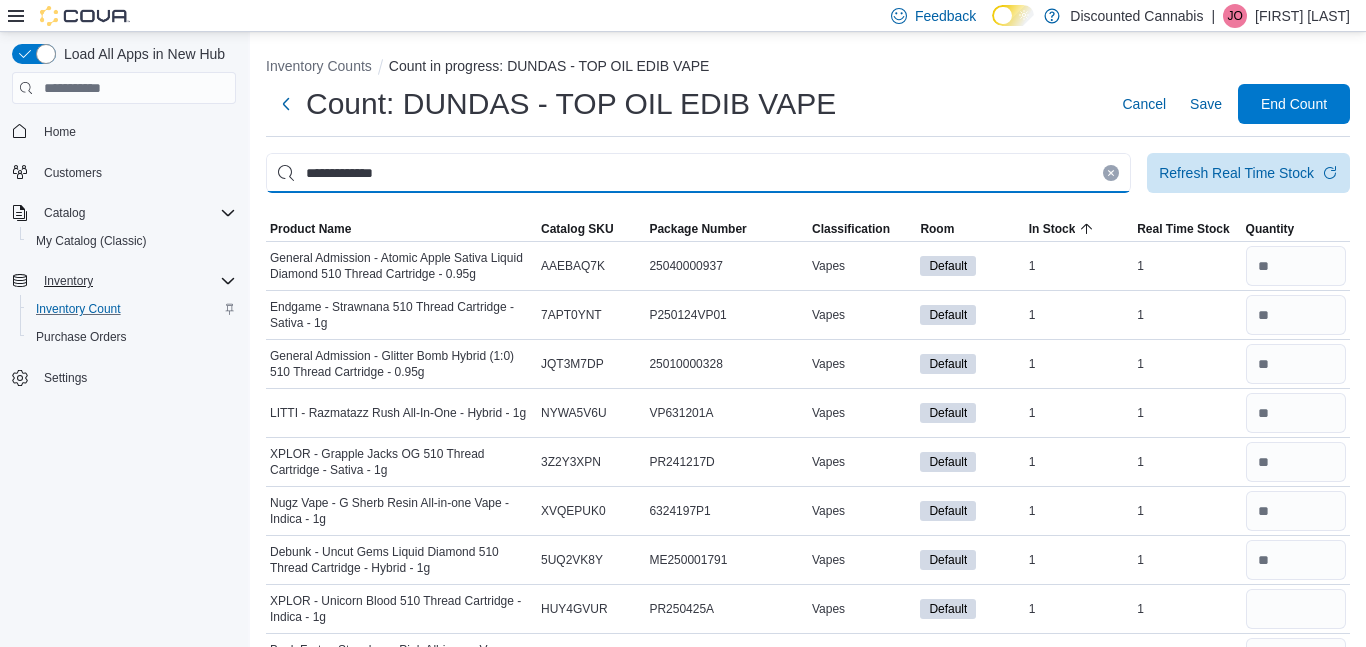 type on "**********" 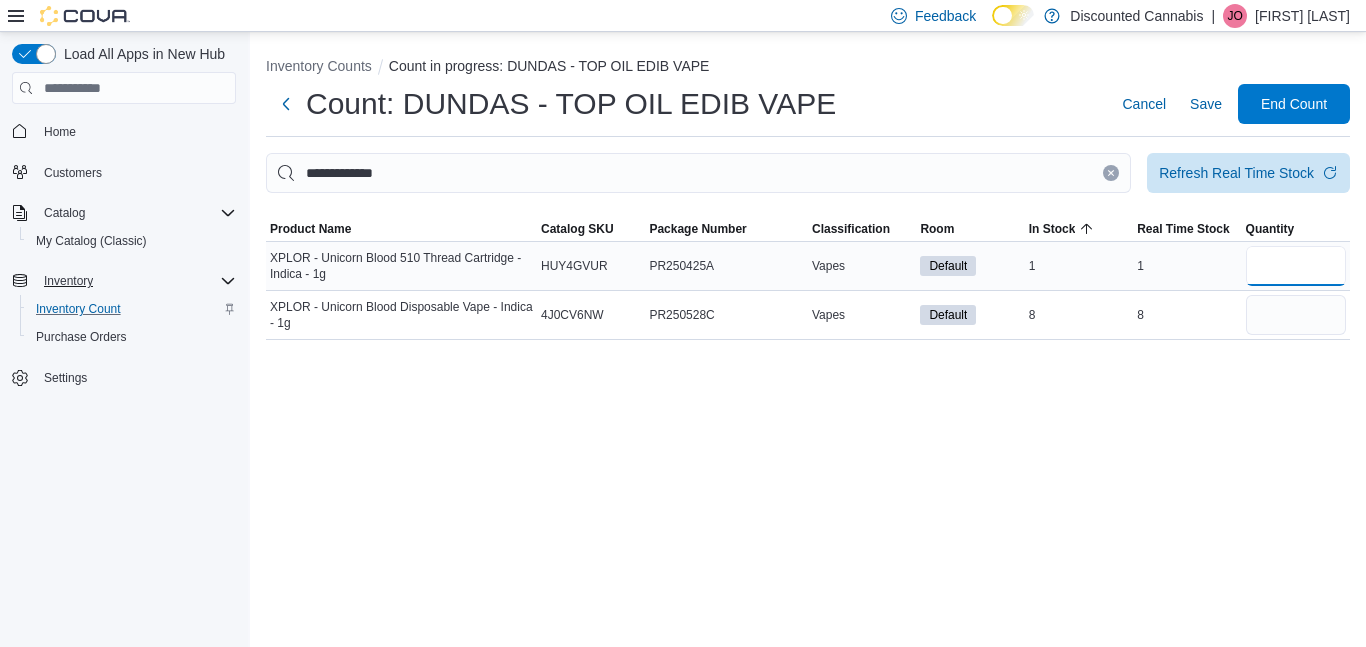 click at bounding box center [1296, 266] 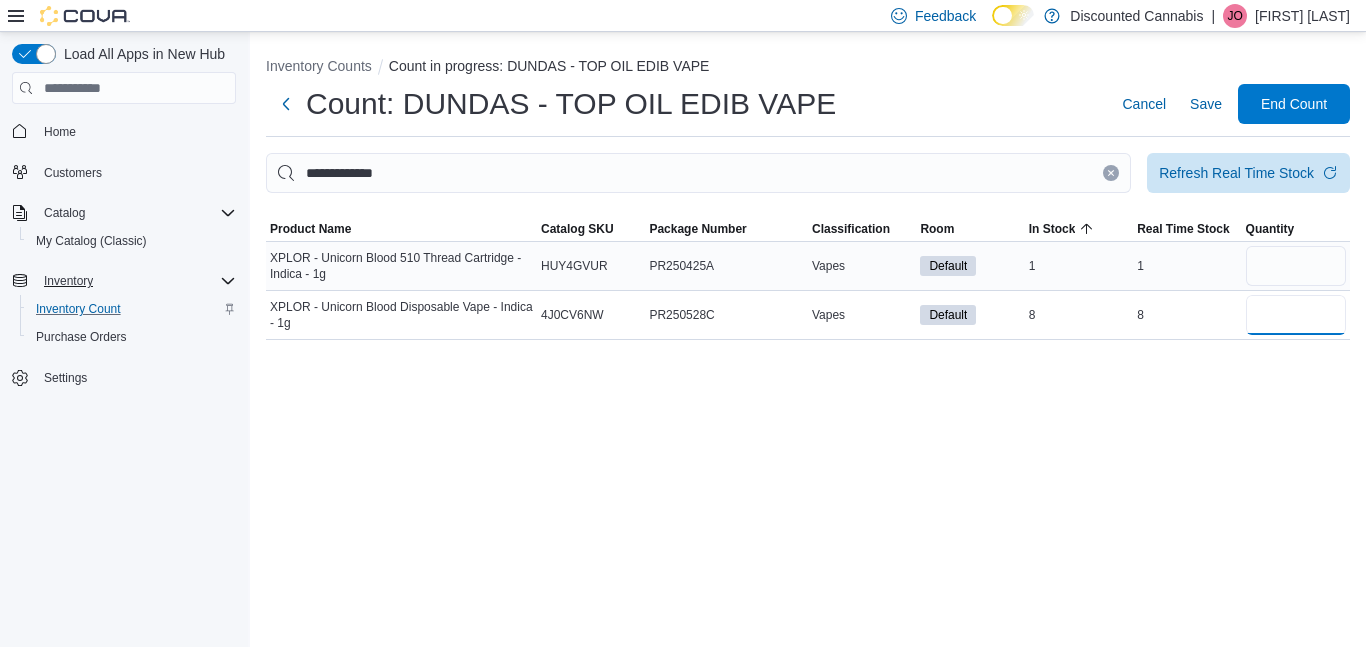 type 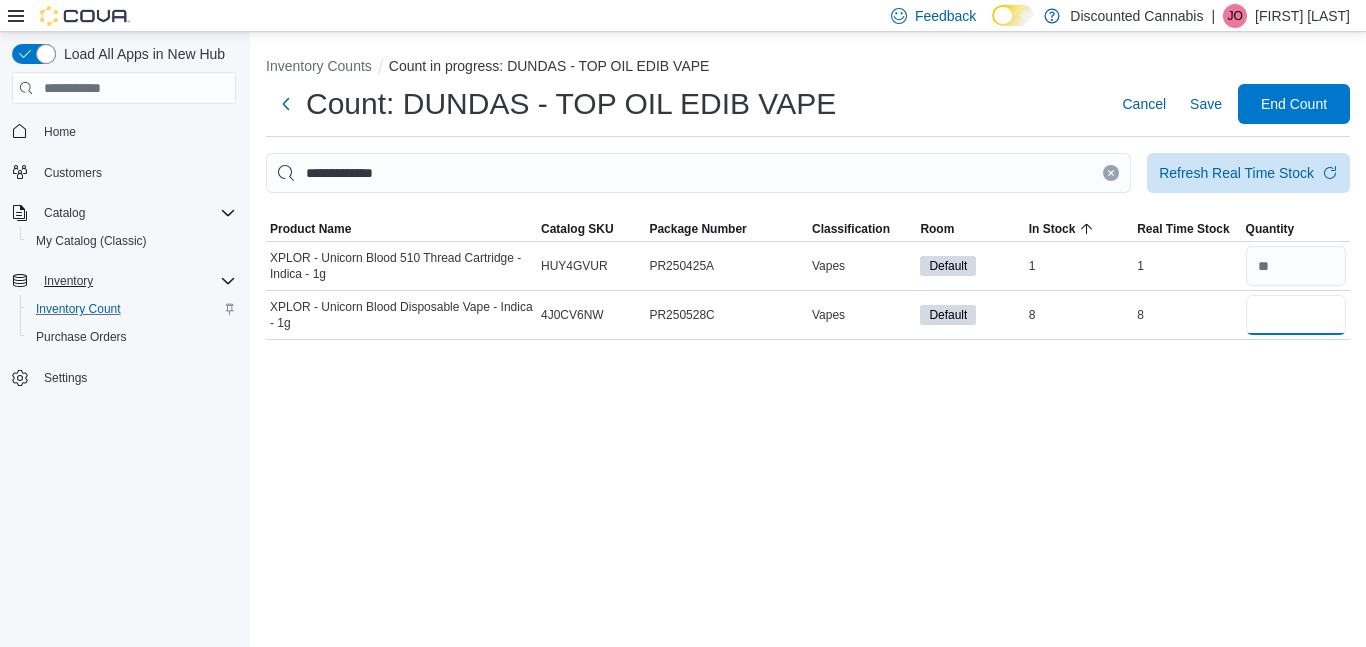 type on "*" 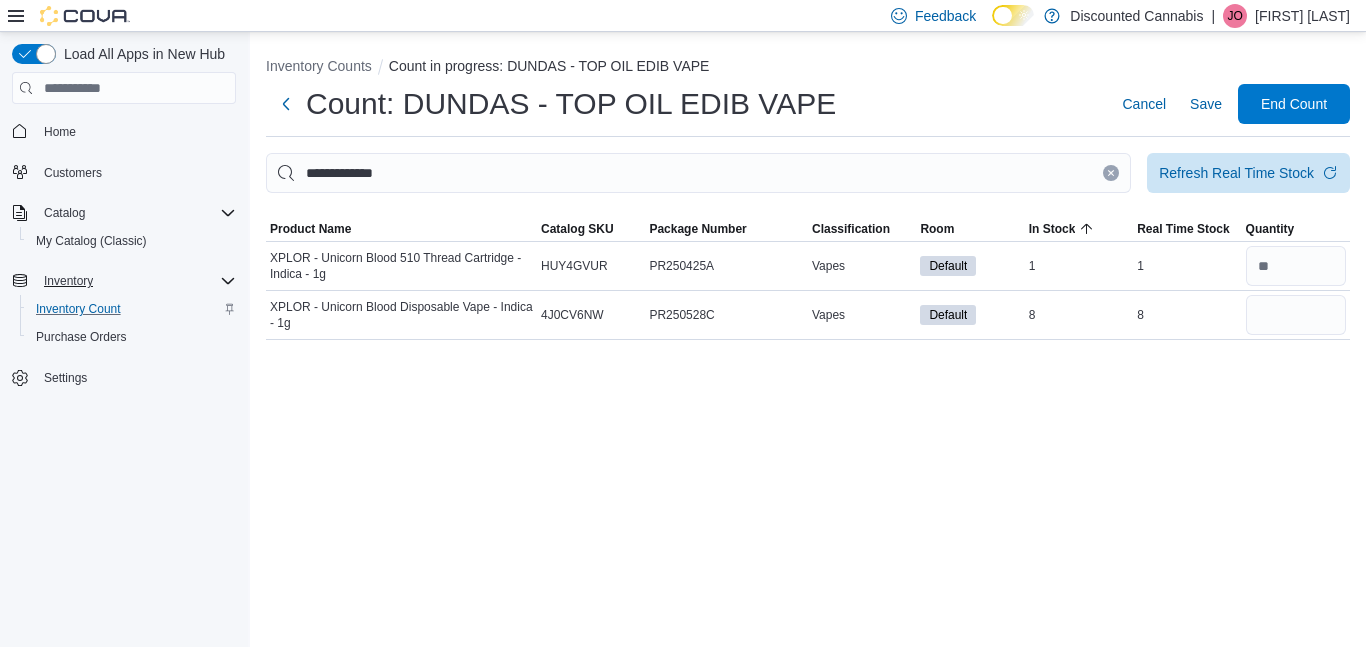 click 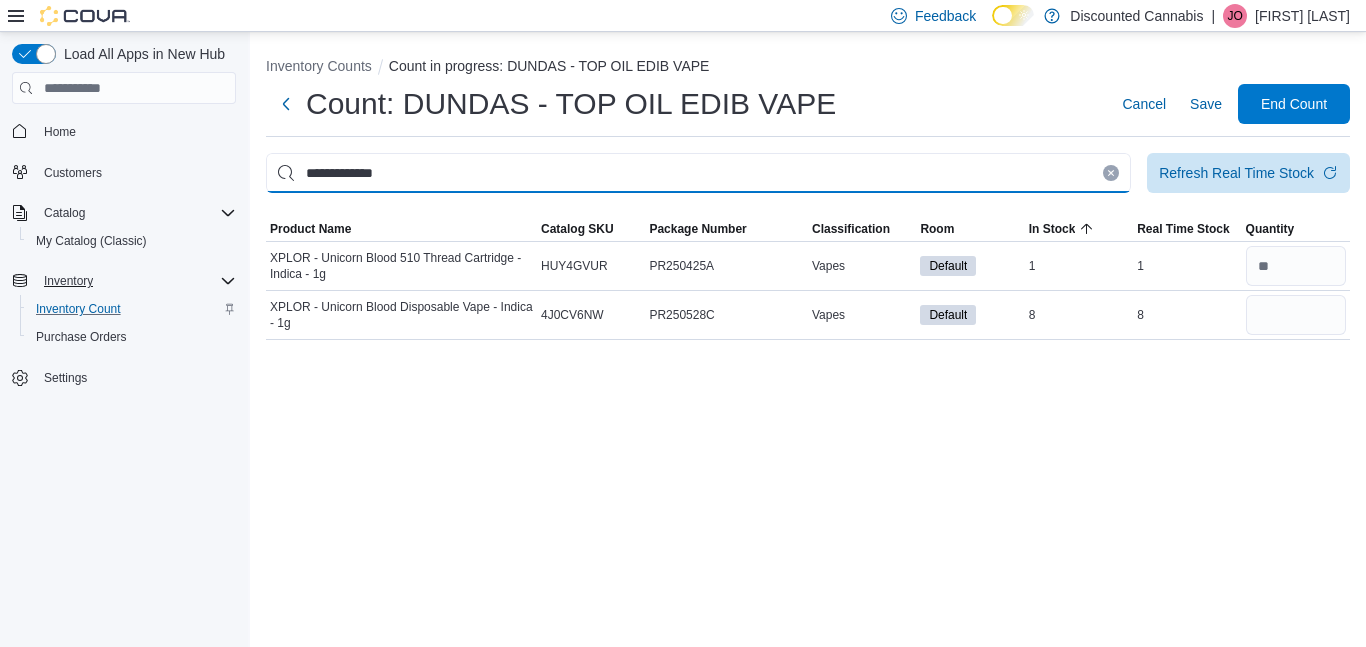type 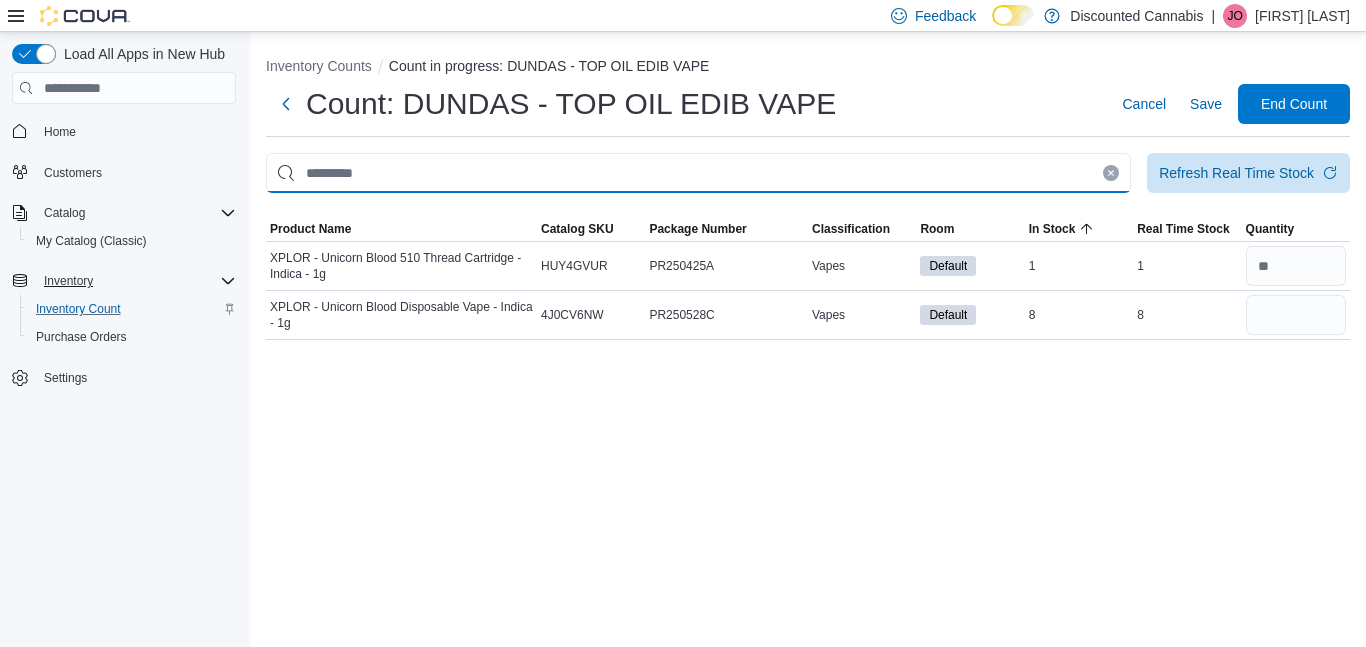 type 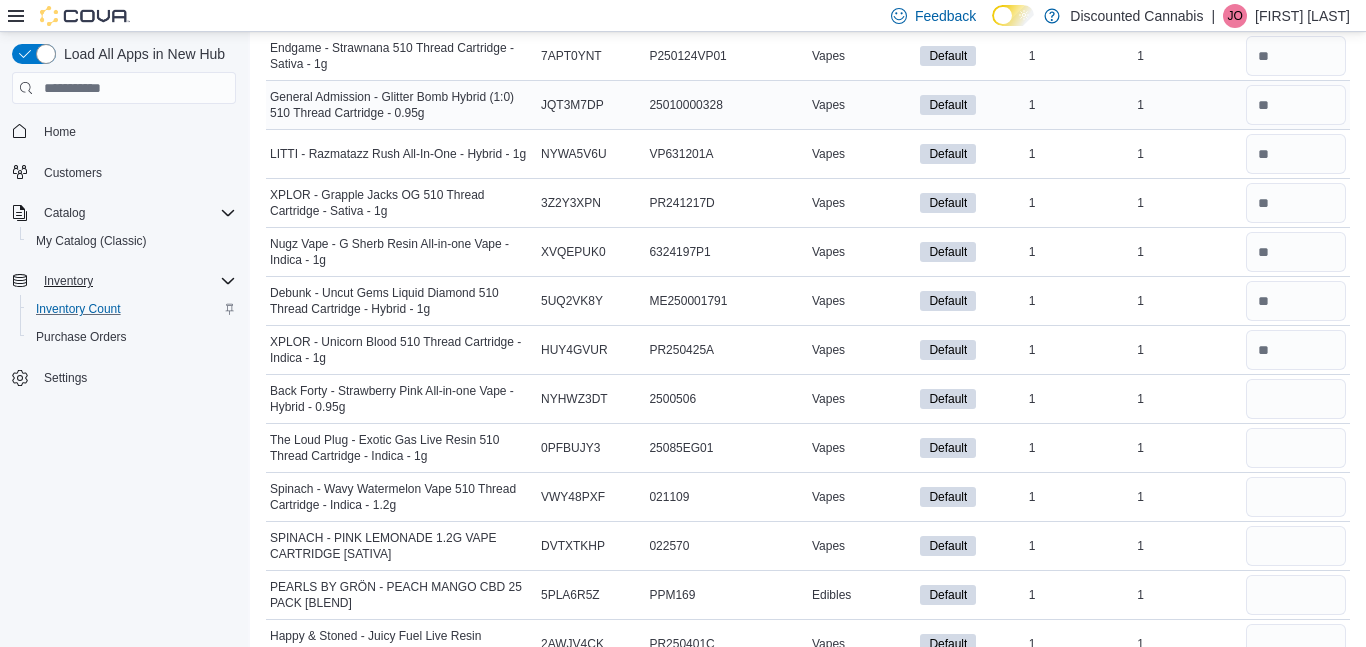 scroll, scrollTop: 272, scrollLeft: 0, axis: vertical 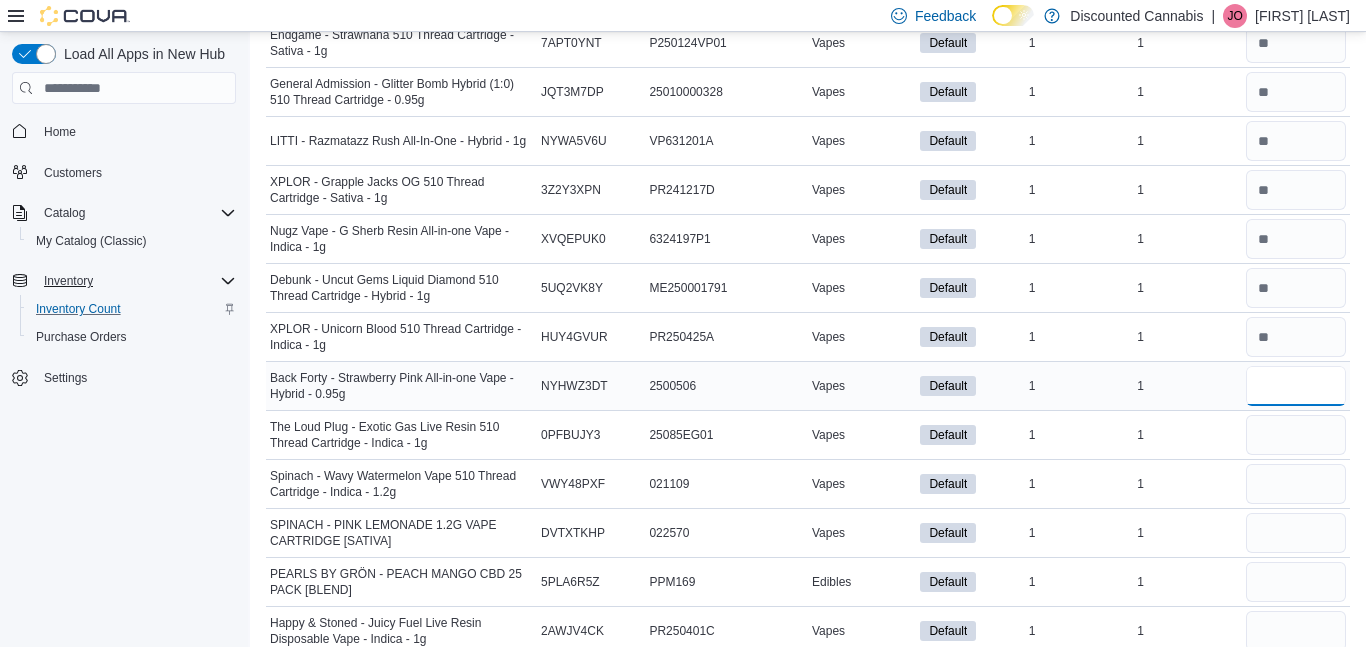 click at bounding box center (1296, 386) 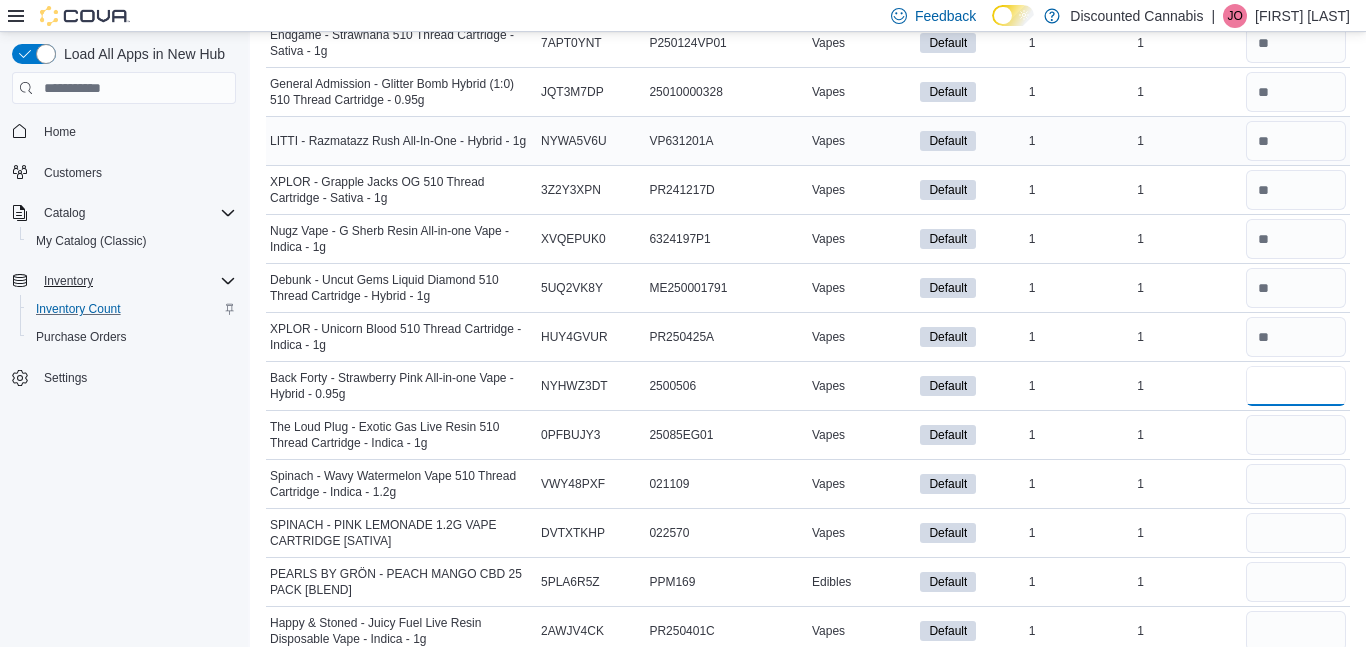 scroll, scrollTop: 0, scrollLeft: 0, axis: both 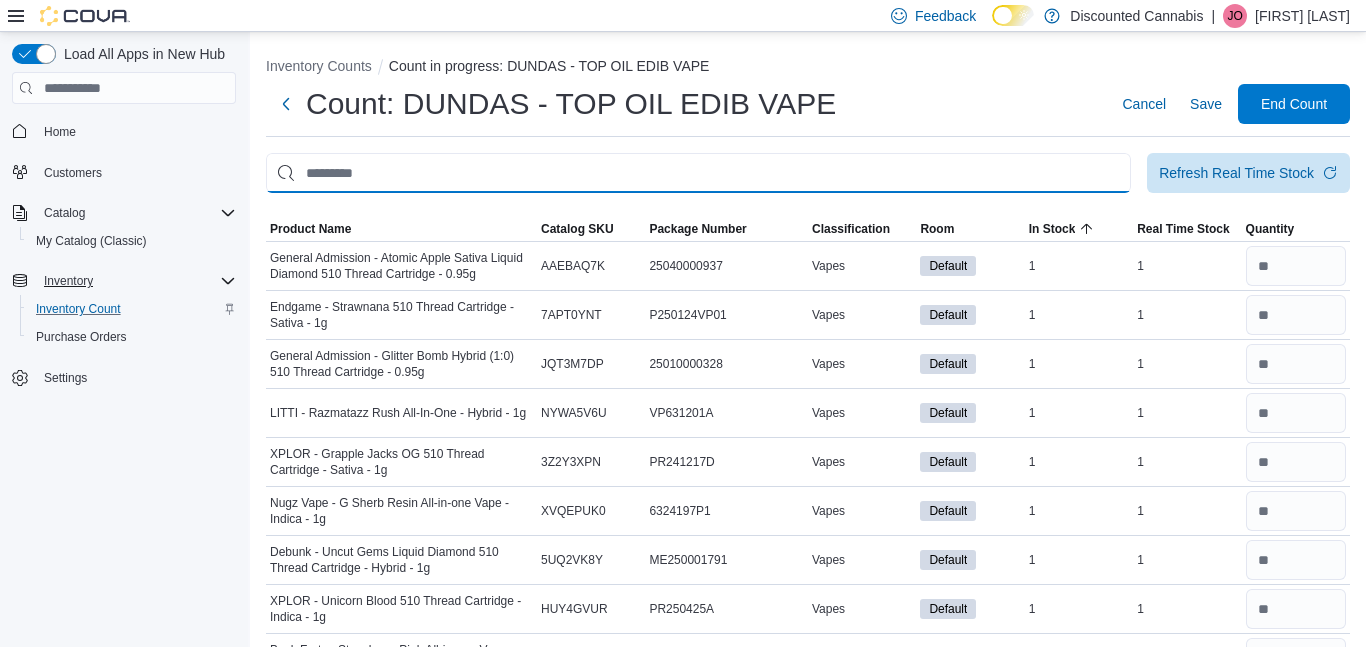 click at bounding box center (698, 173) 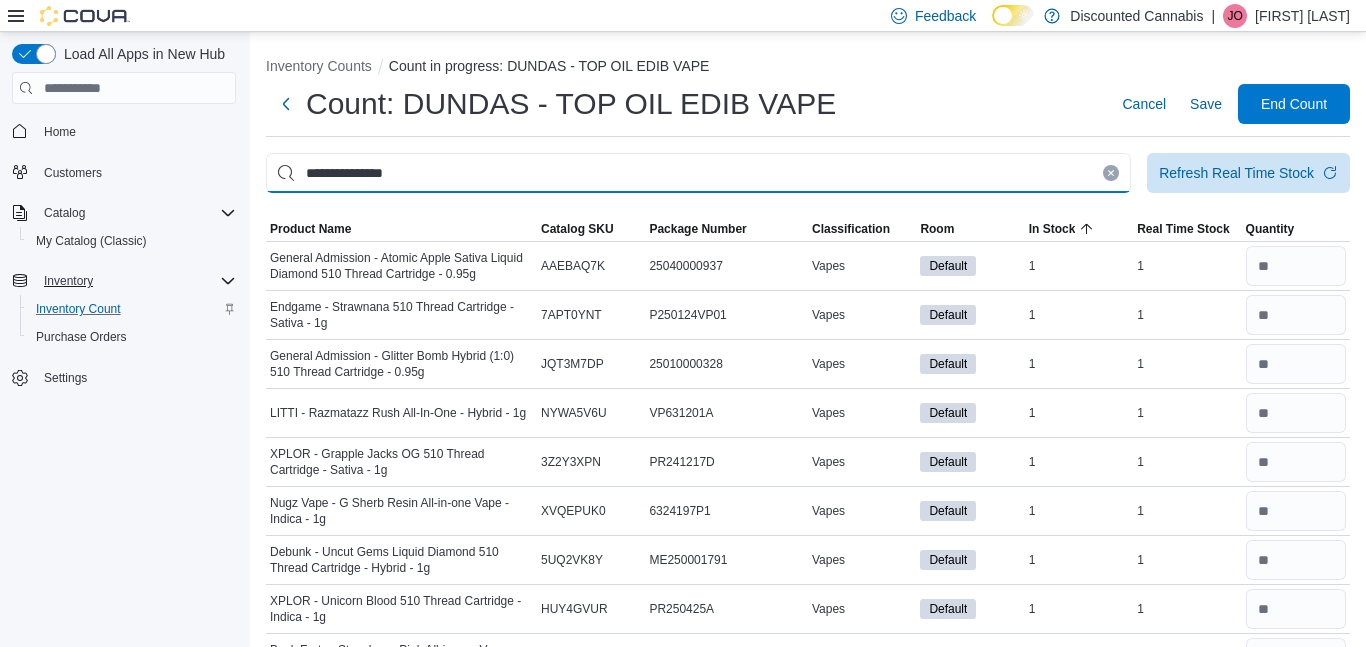 type on "**********" 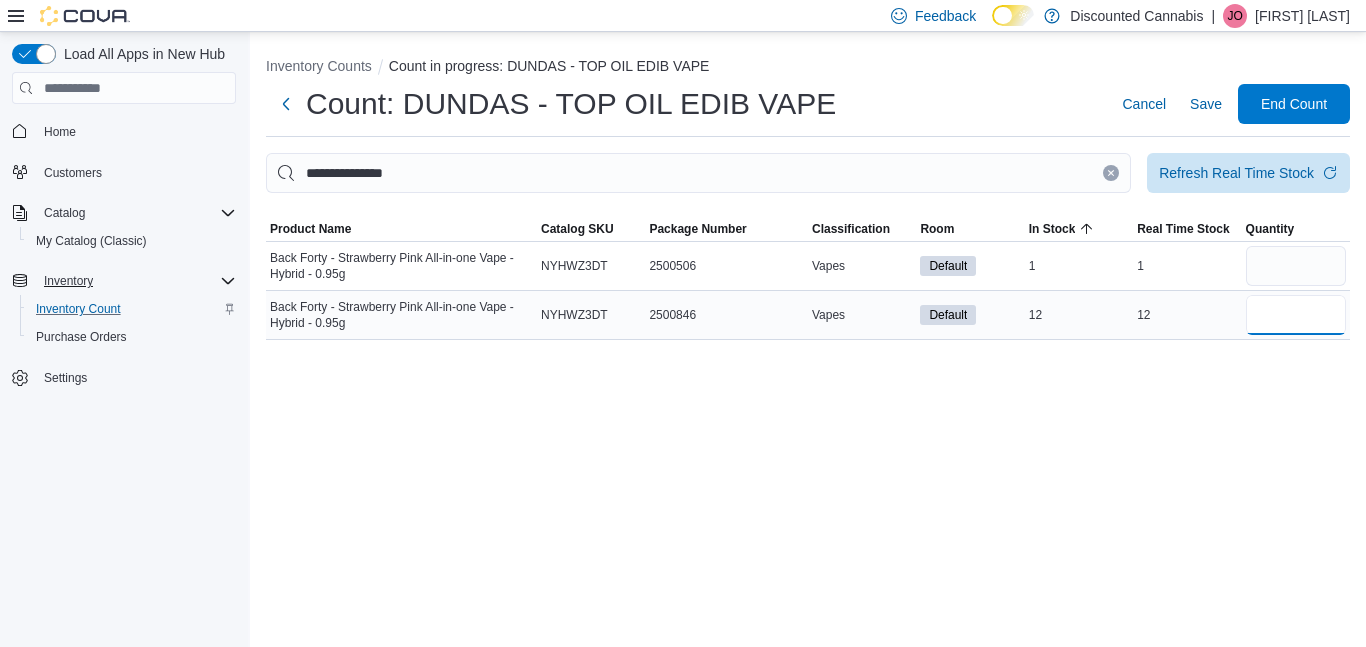 click at bounding box center (1296, 315) 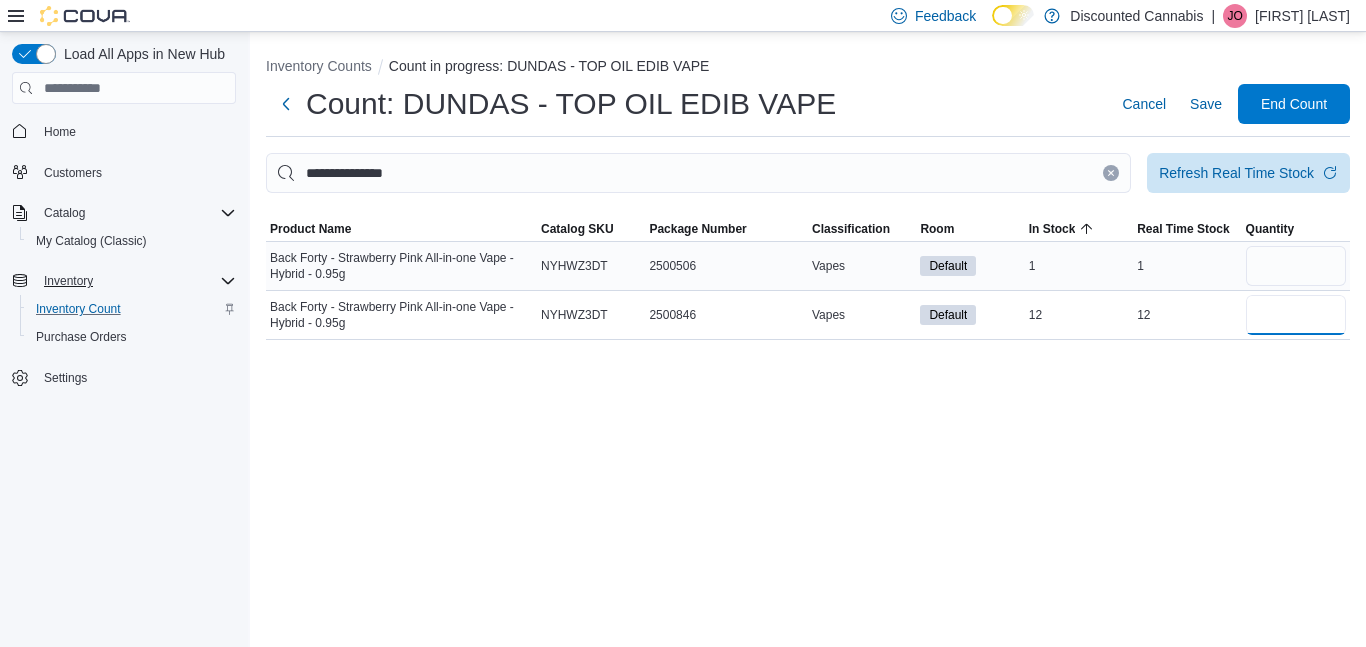 type on "**" 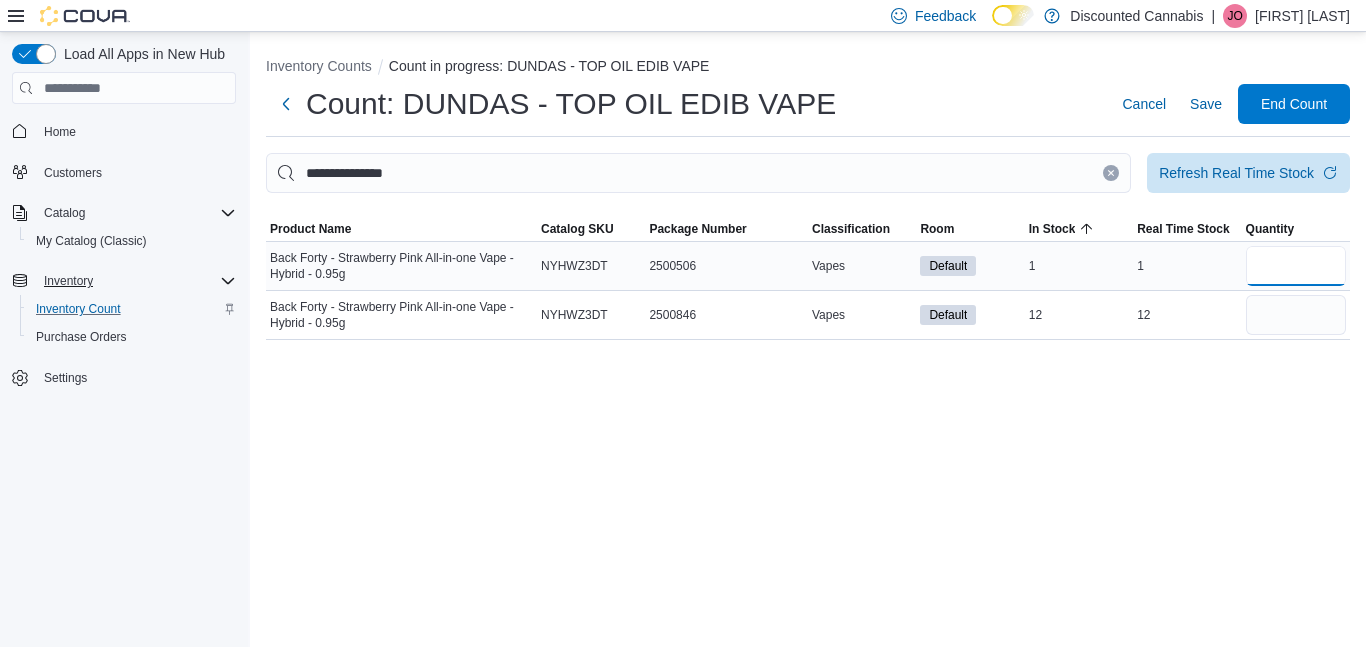 click at bounding box center [1296, 266] 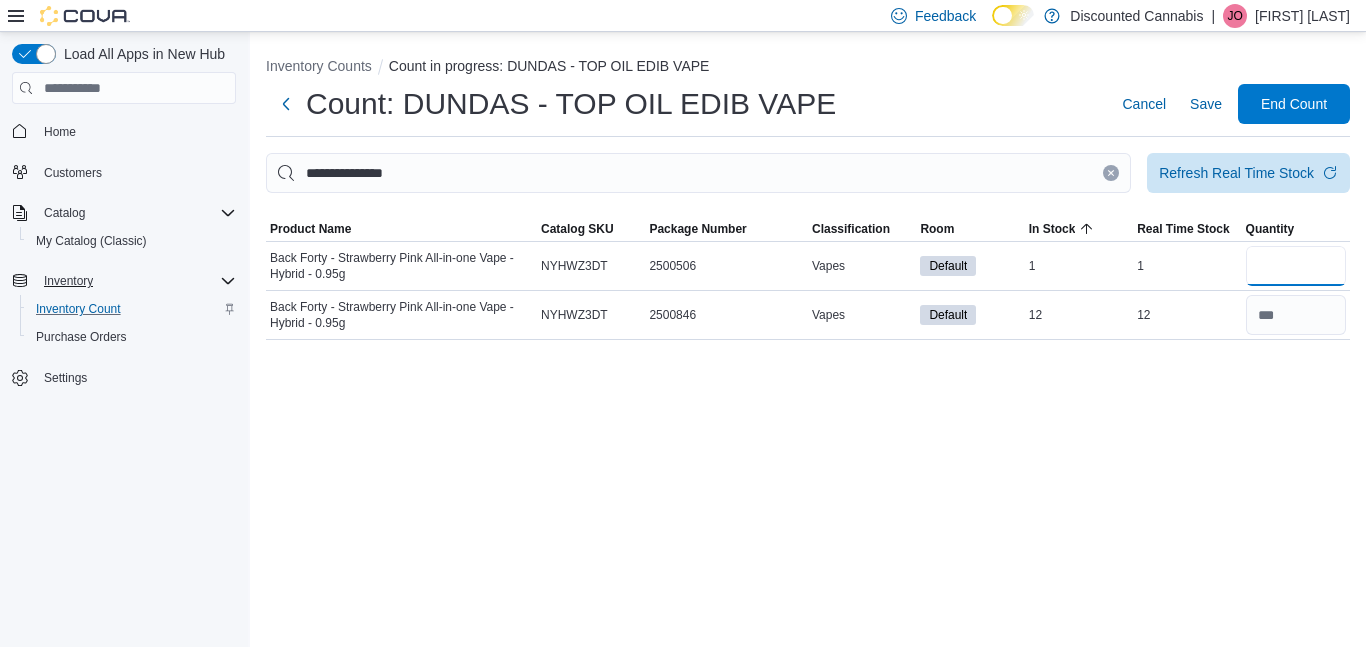 type on "*" 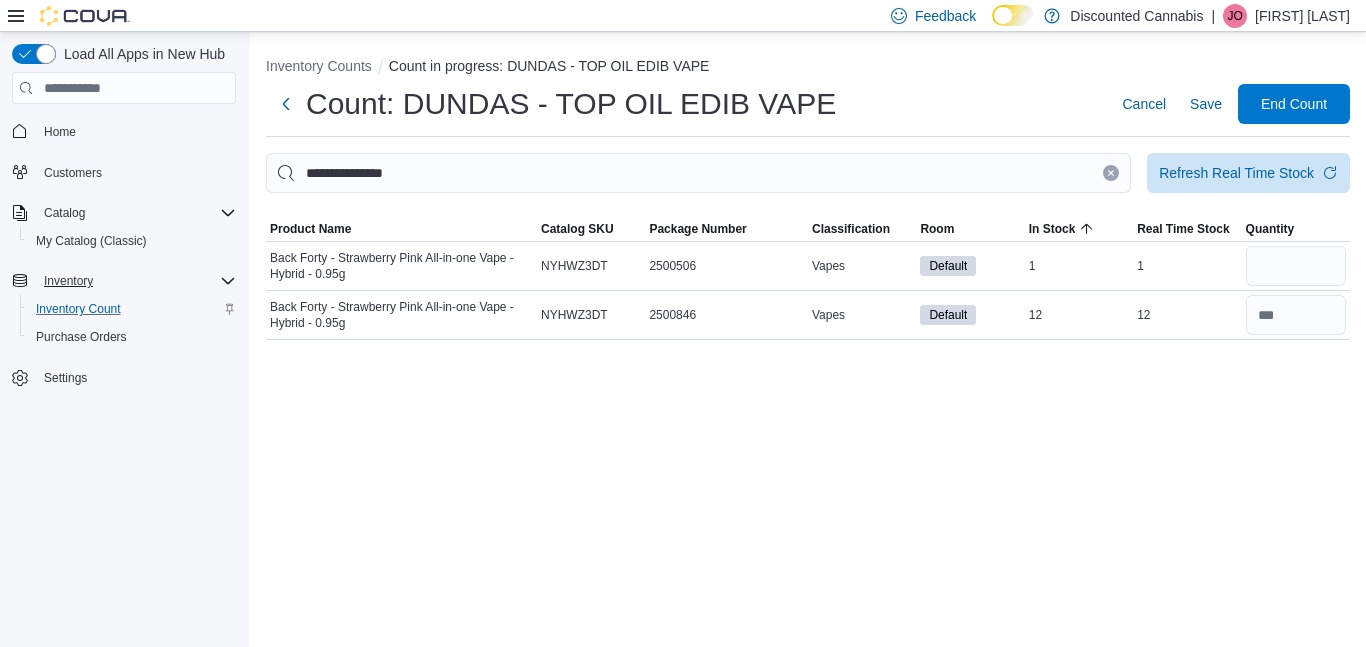 click at bounding box center [1111, 173] 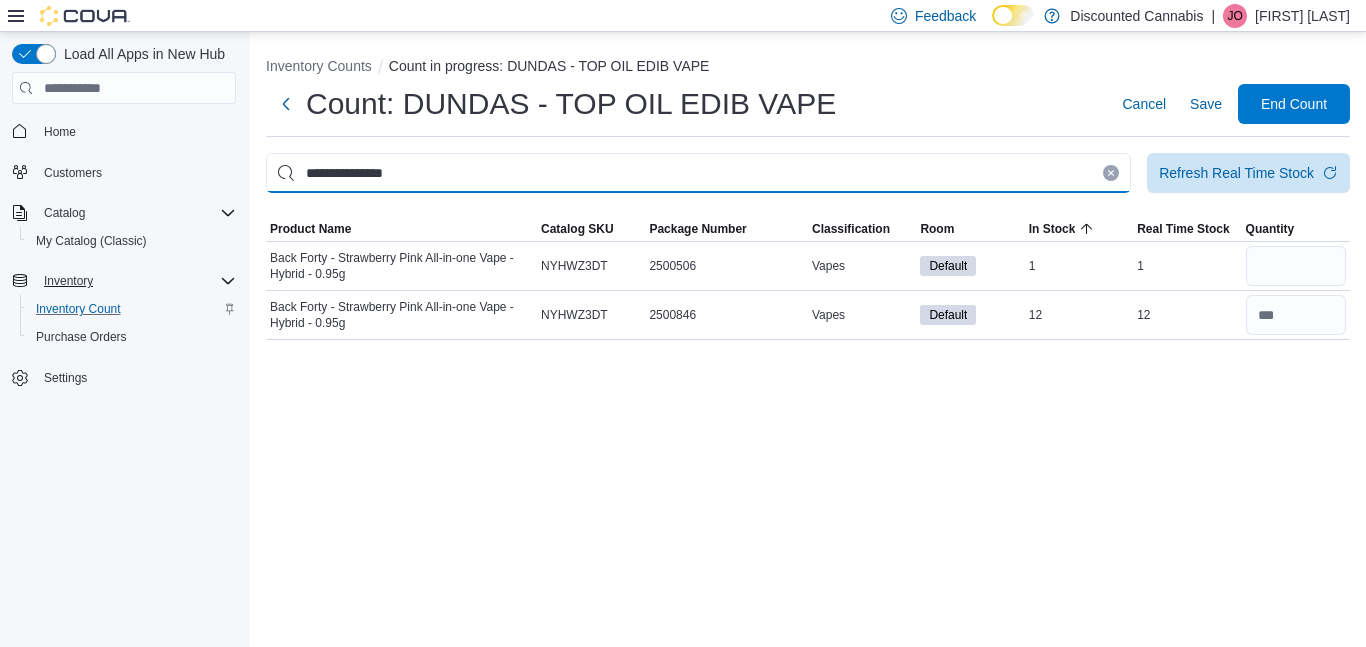 type 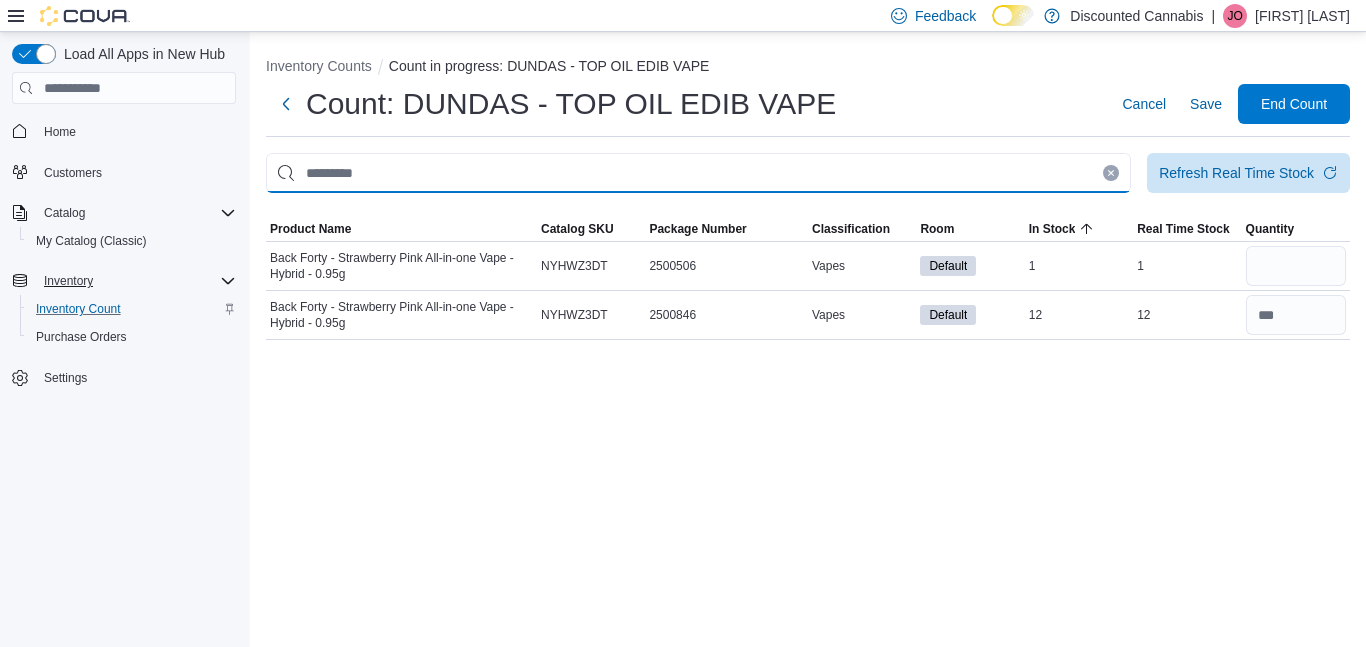click at bounding box center (698, 173) 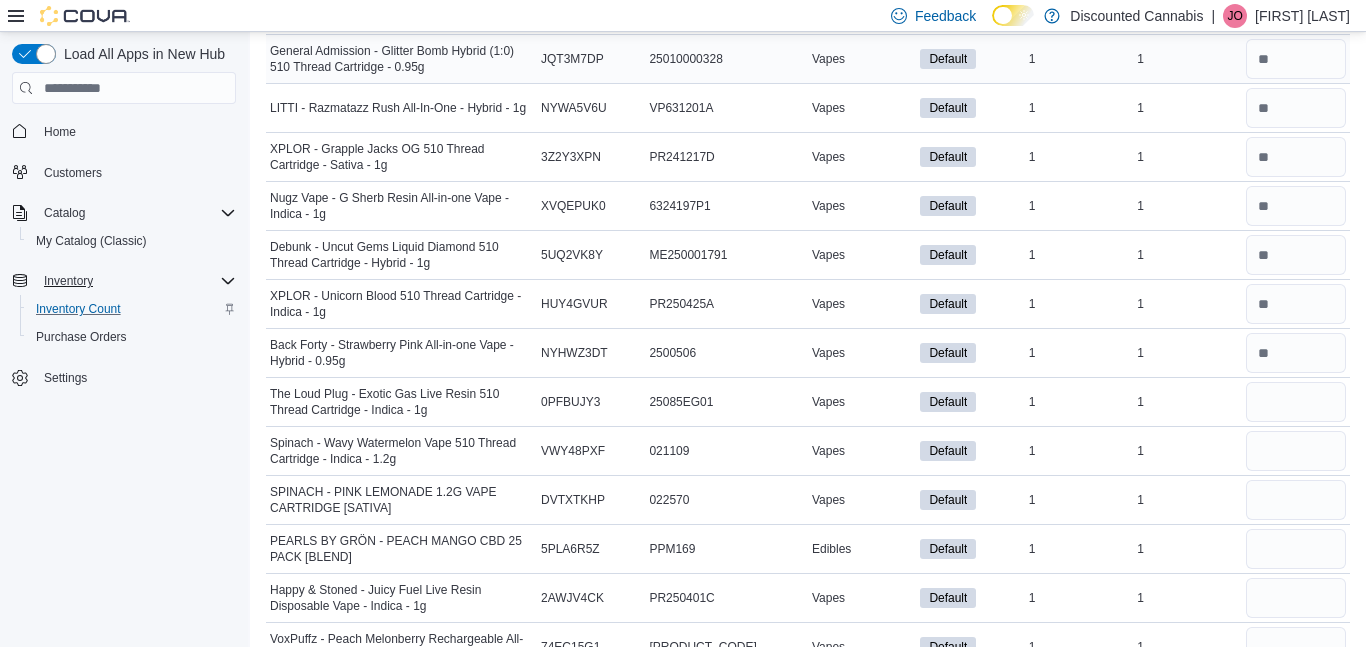 scroll, scrollTop: 335, scrollLeft: 0, axis: vertical 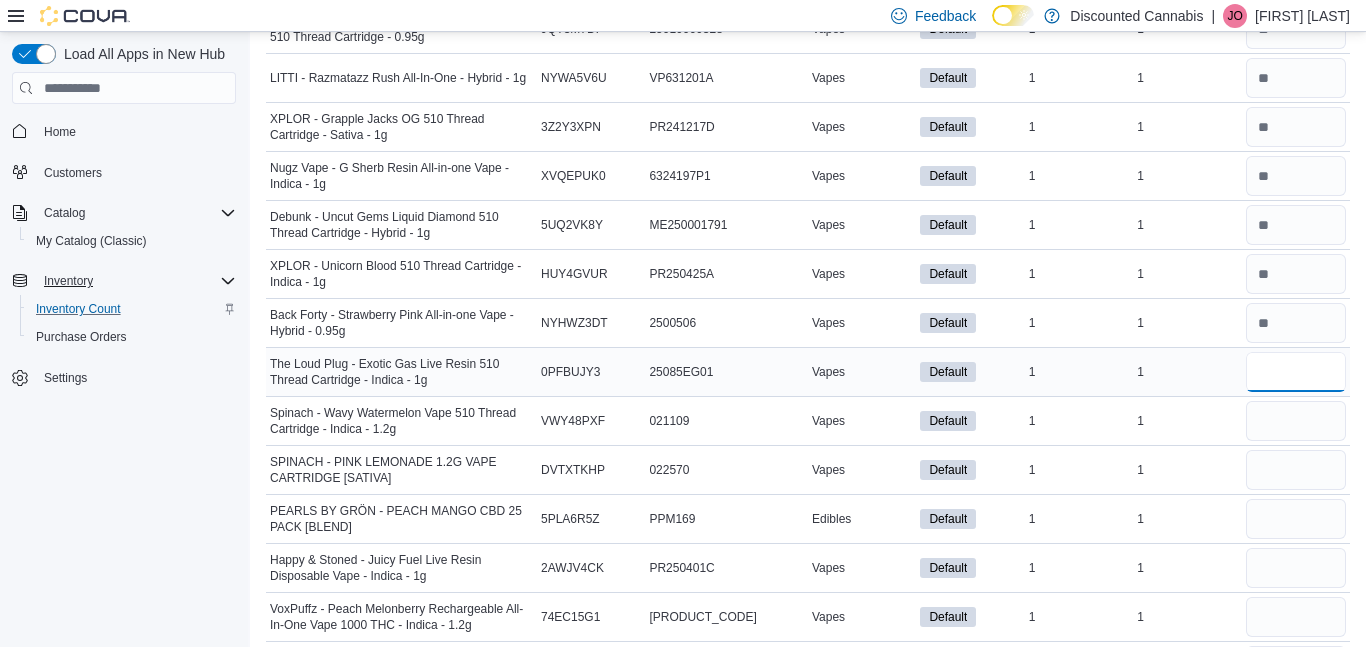 click at bounding box center (1296, 372) 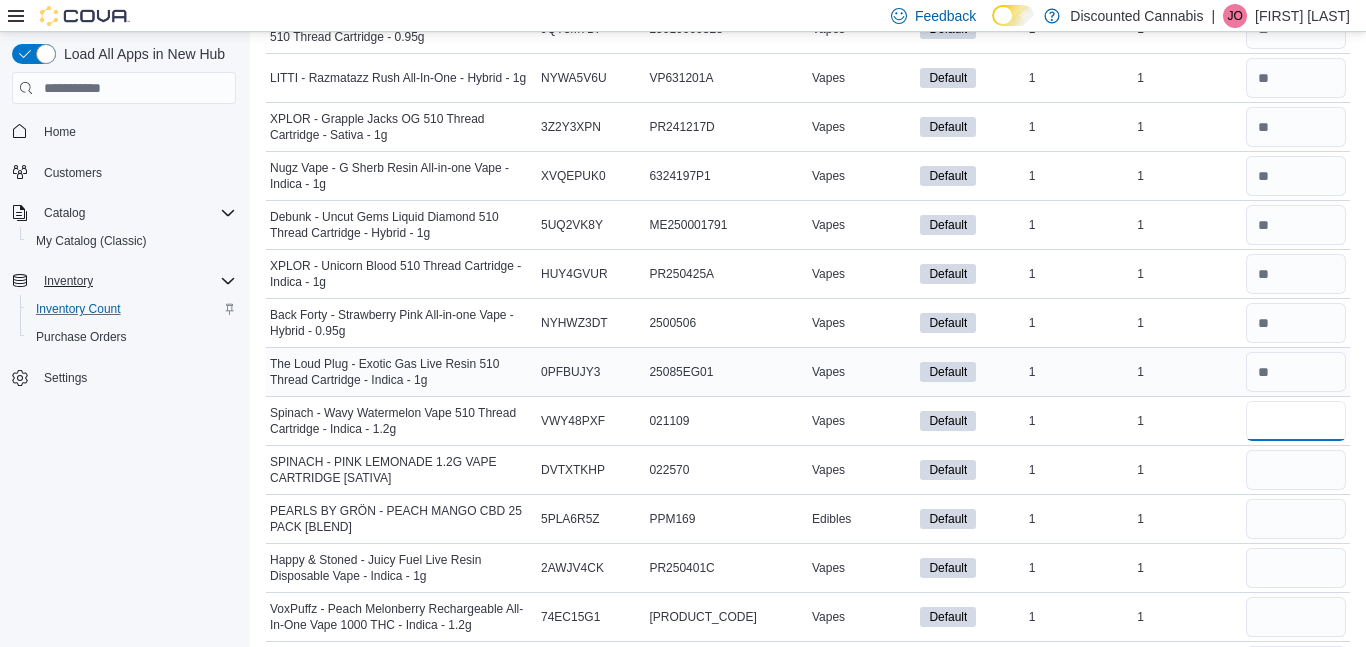 type 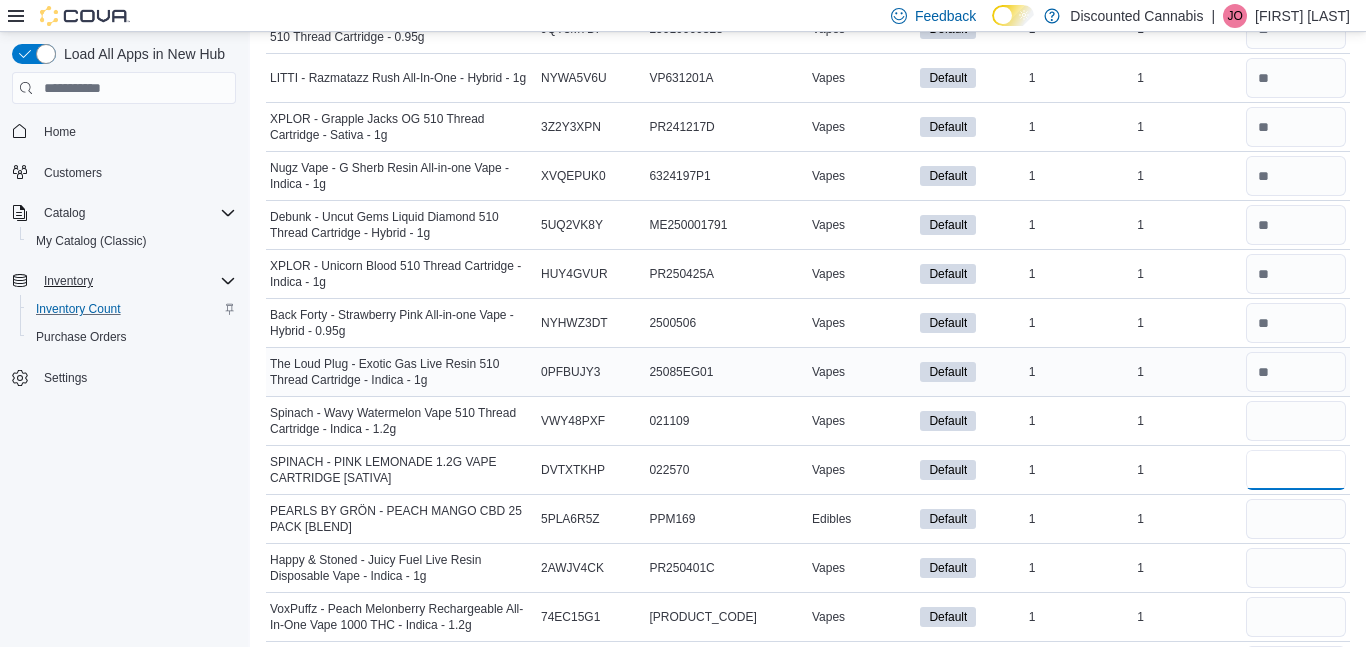 type 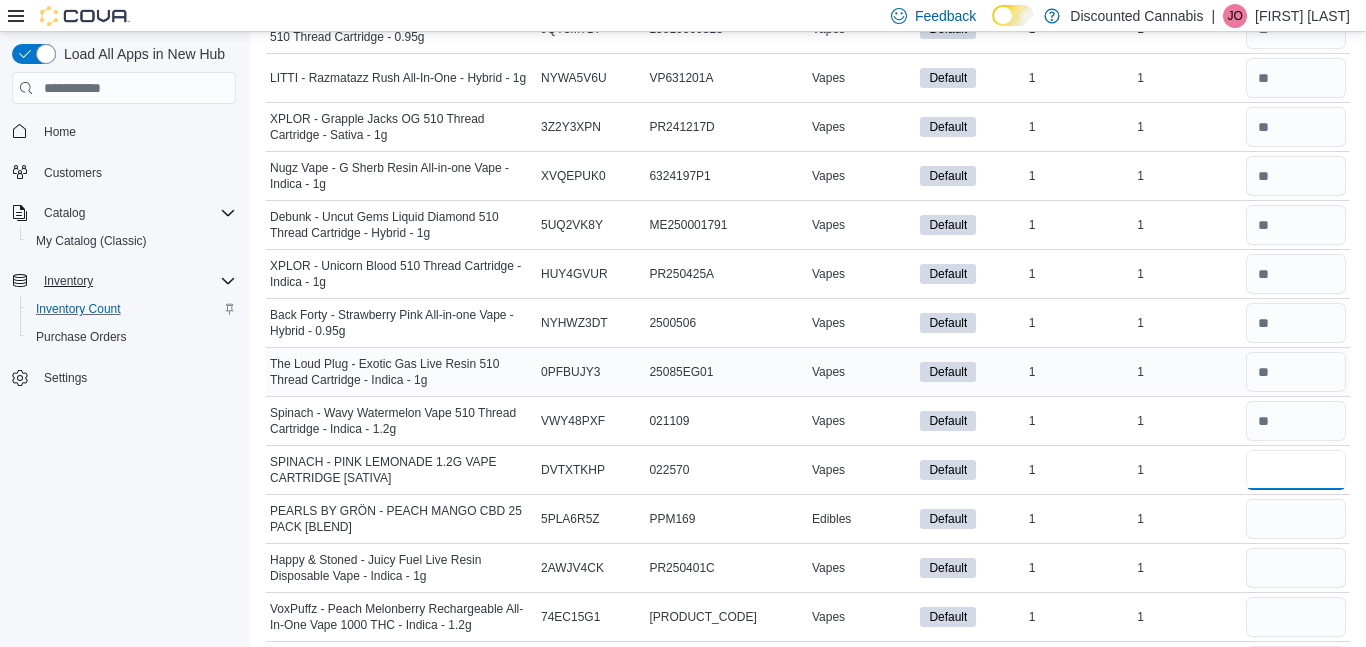 type on "*" 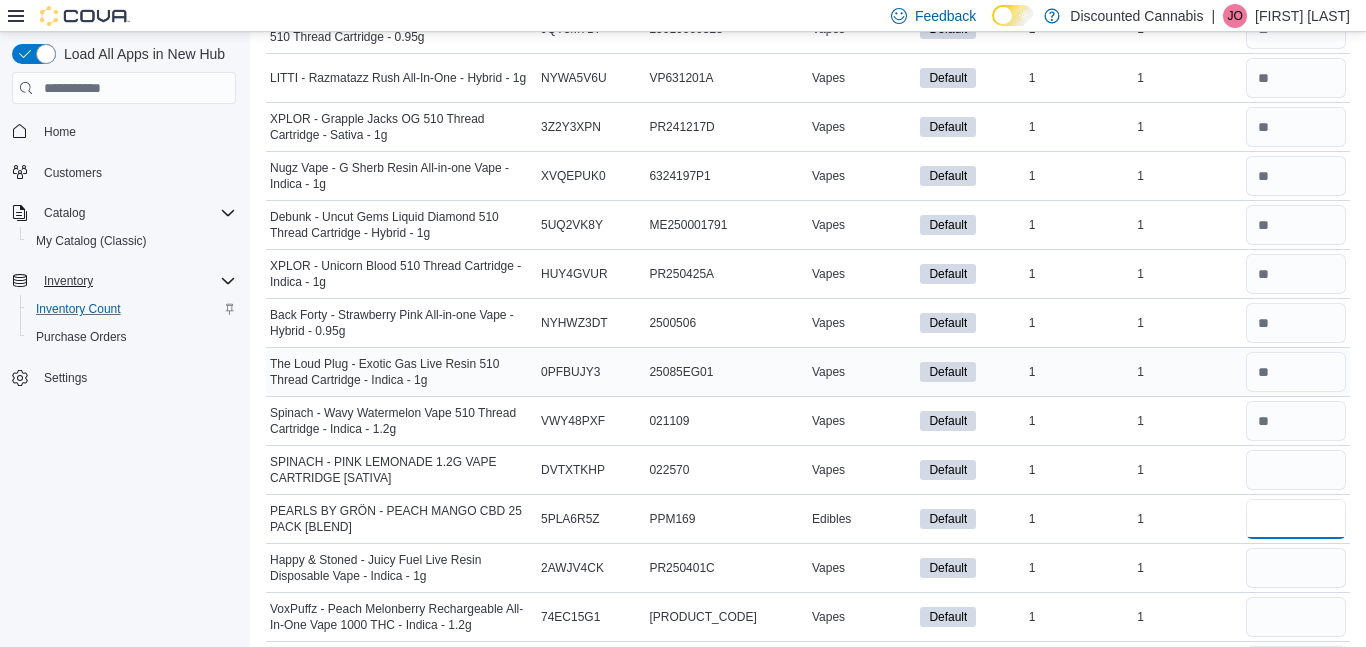 type 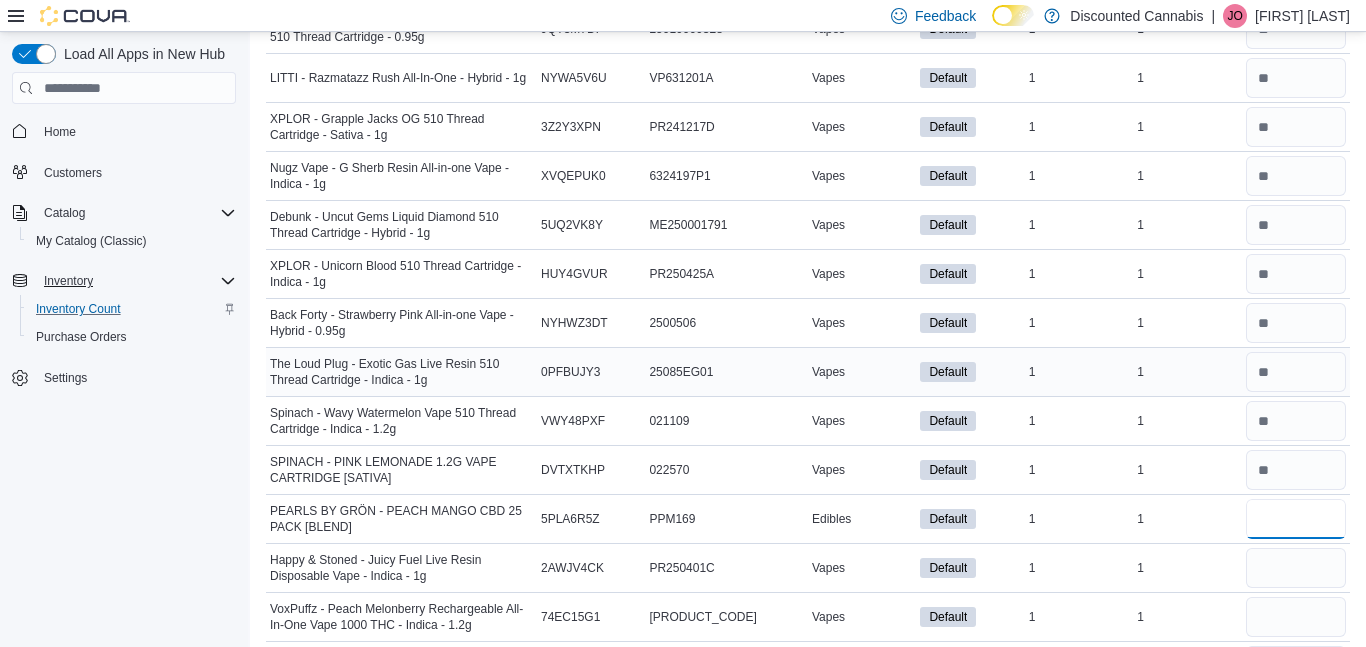 scroll, scrollTop: 0, scrollLeft: 0, axis: both 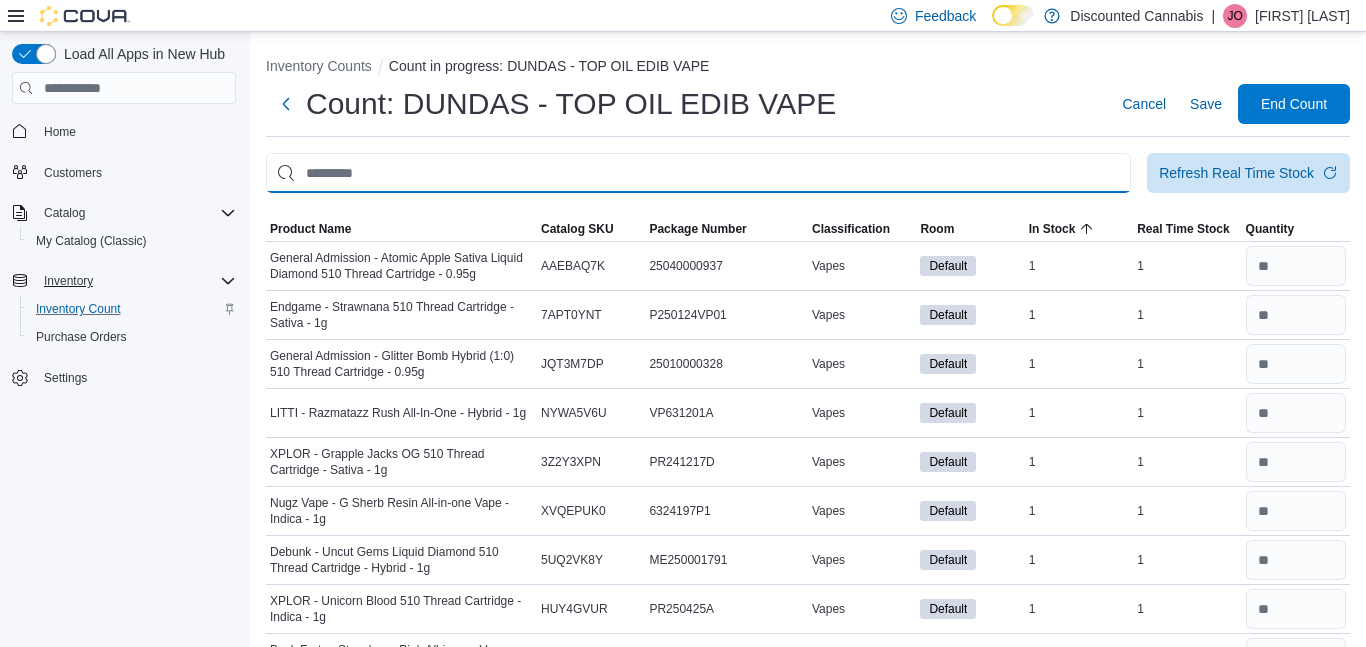 click at bounding box center (698, 173) 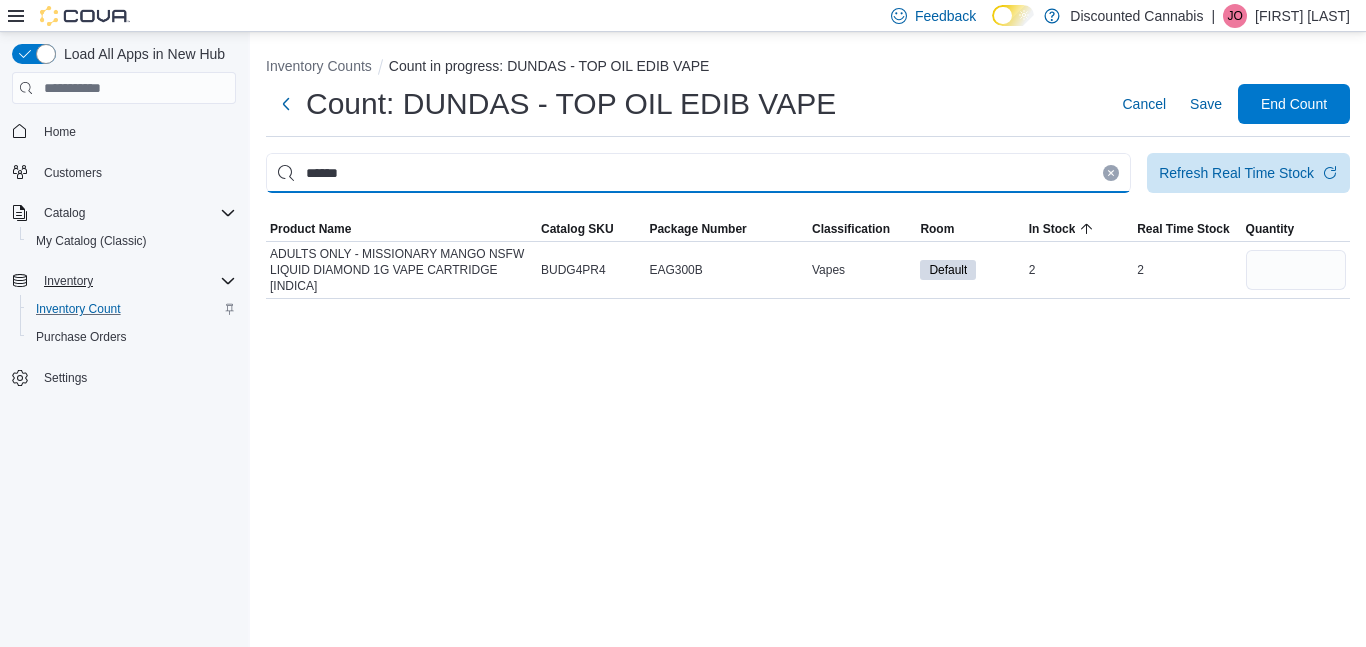 type on "******" 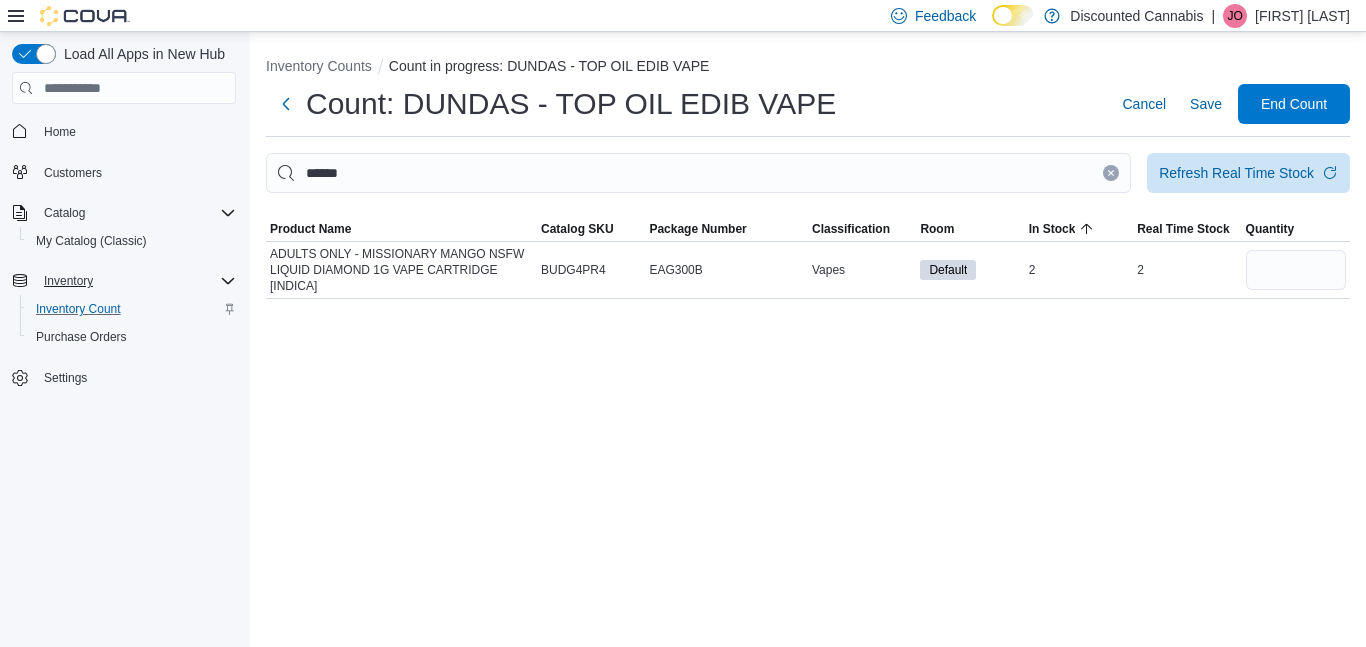 click 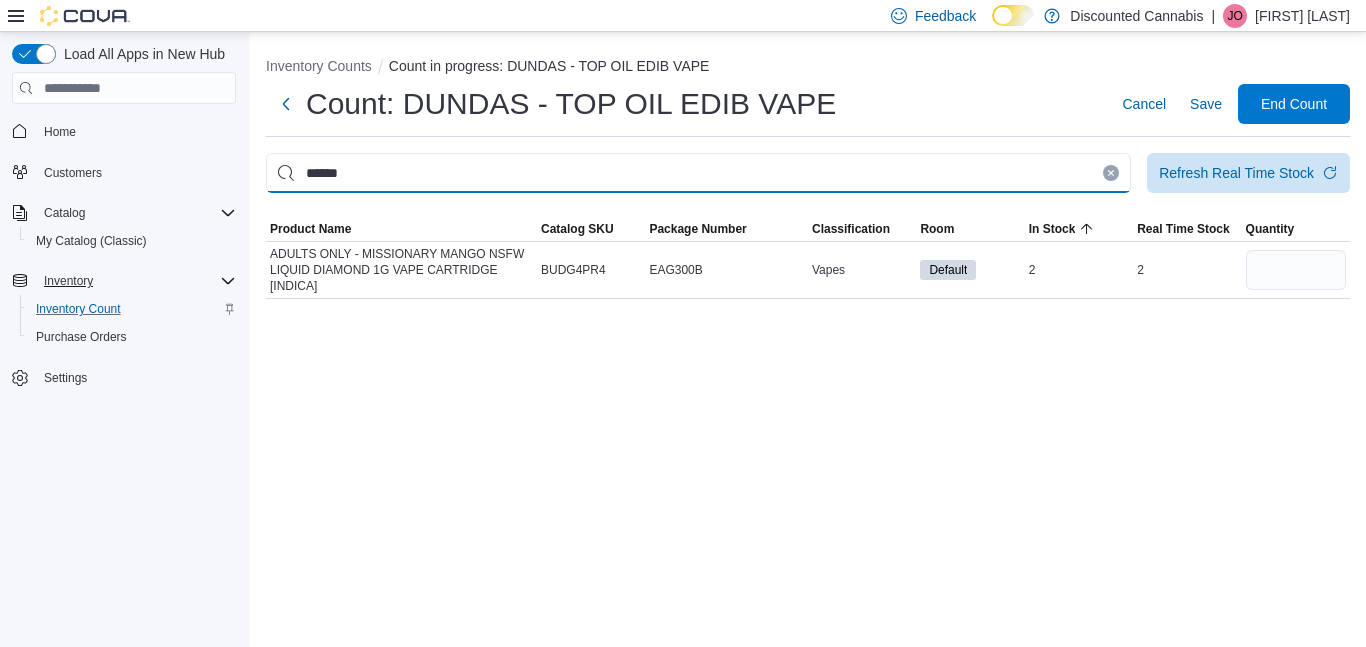 type 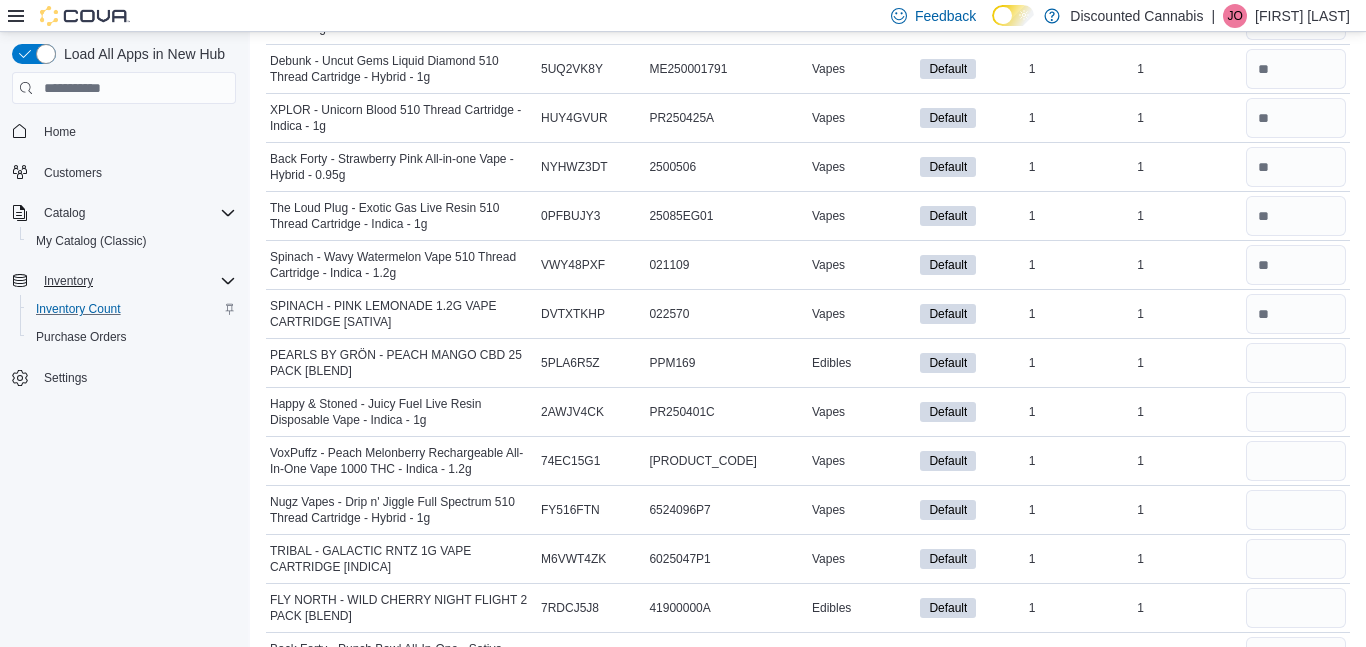 scroll, scrollTop: 481, scrollLeft: 0, axis: vertical 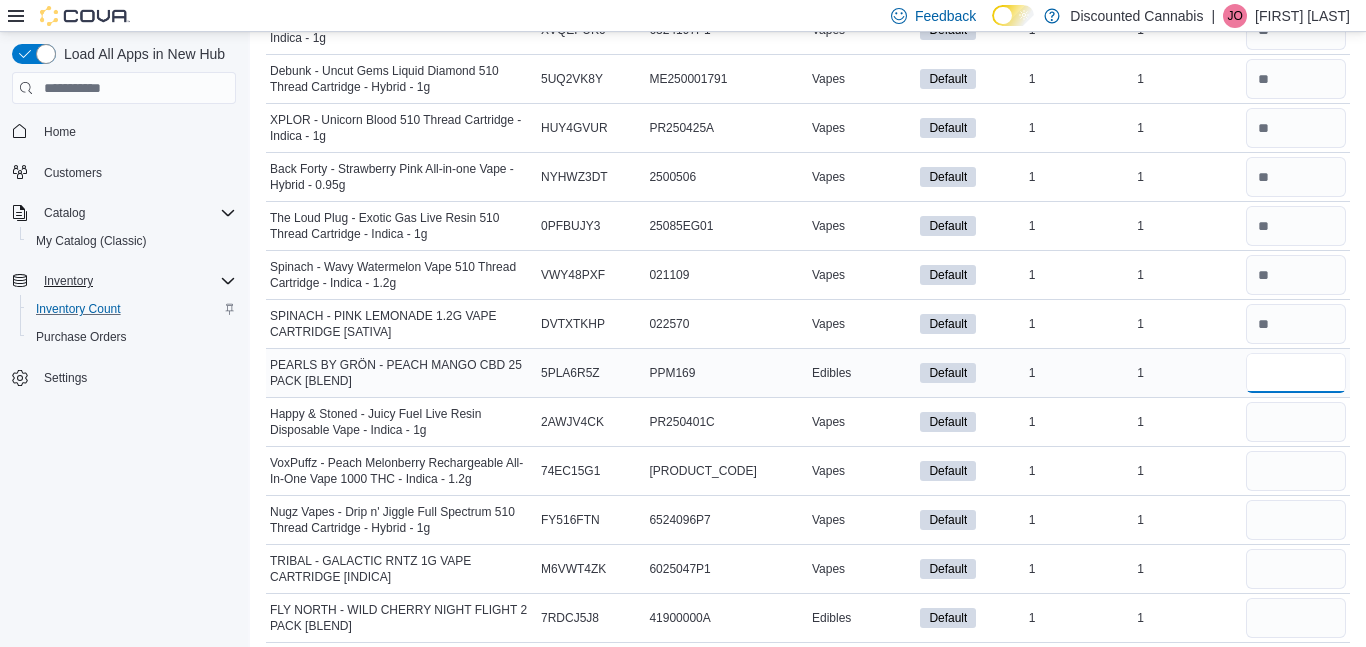 click at bounding box center [1296, 373] 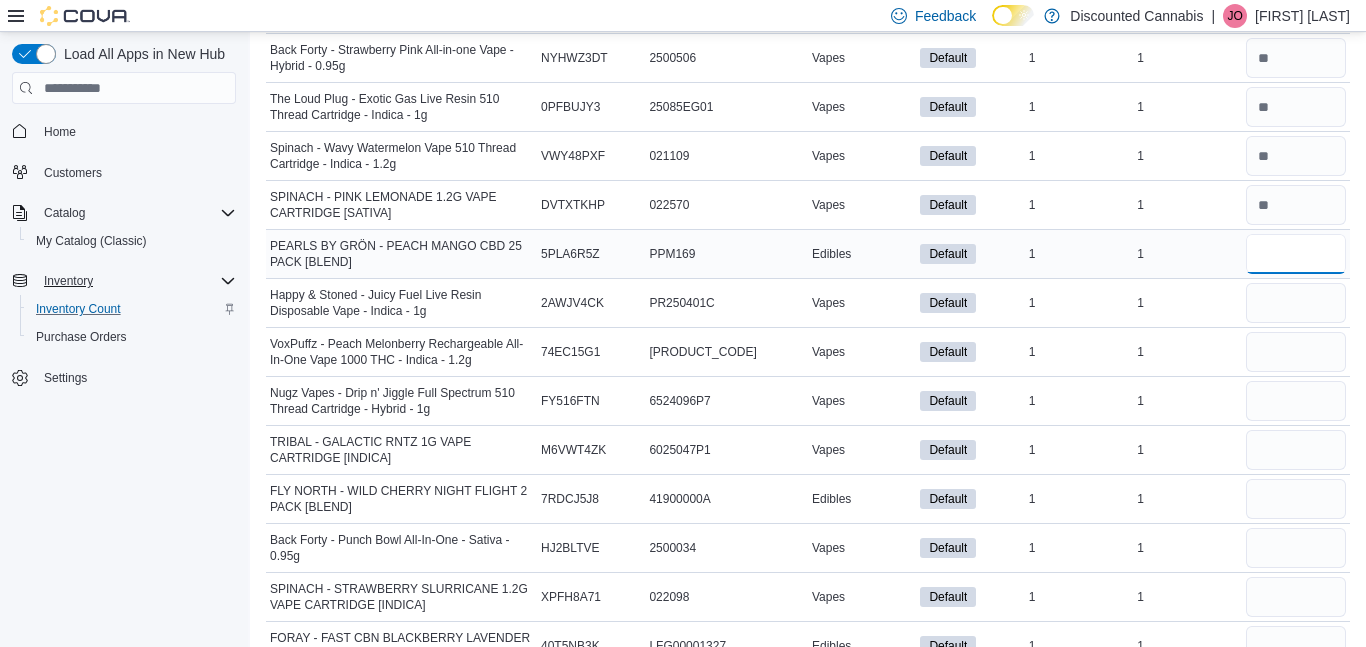 scroll, scrollTop: 603, scrollLeft: 0, axis: vertical 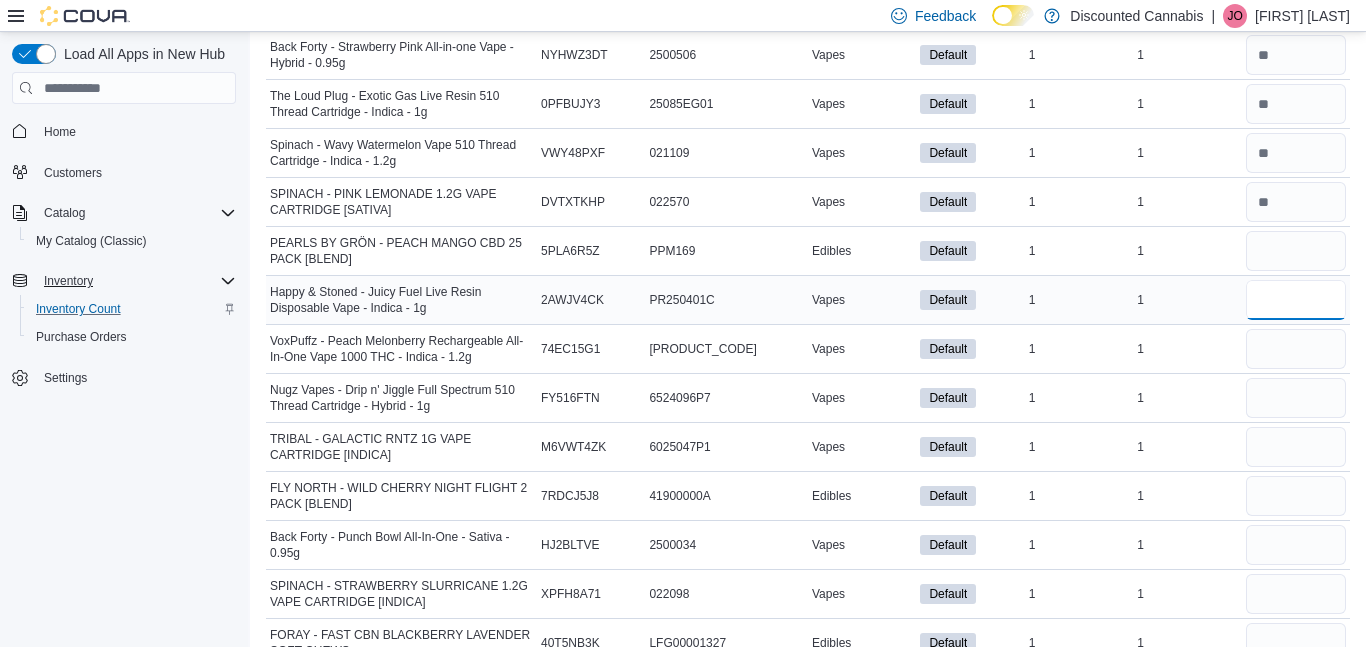 click at bounding box center [1296, 300] 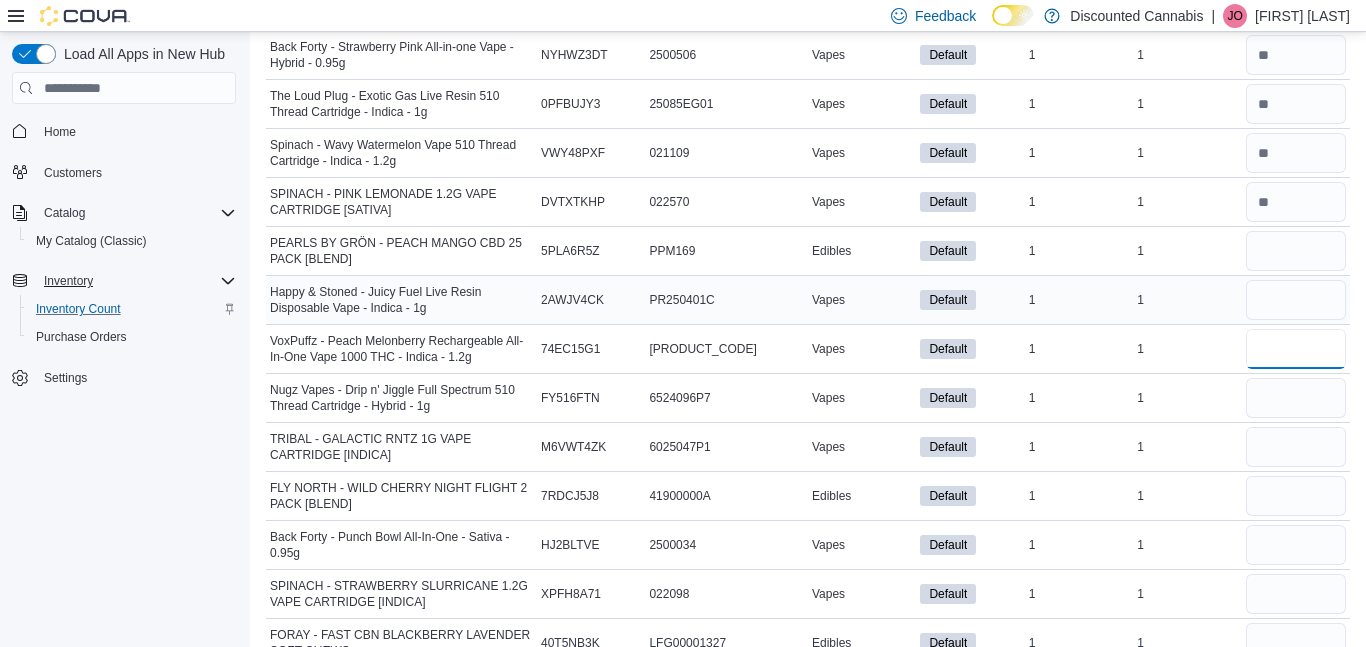 type 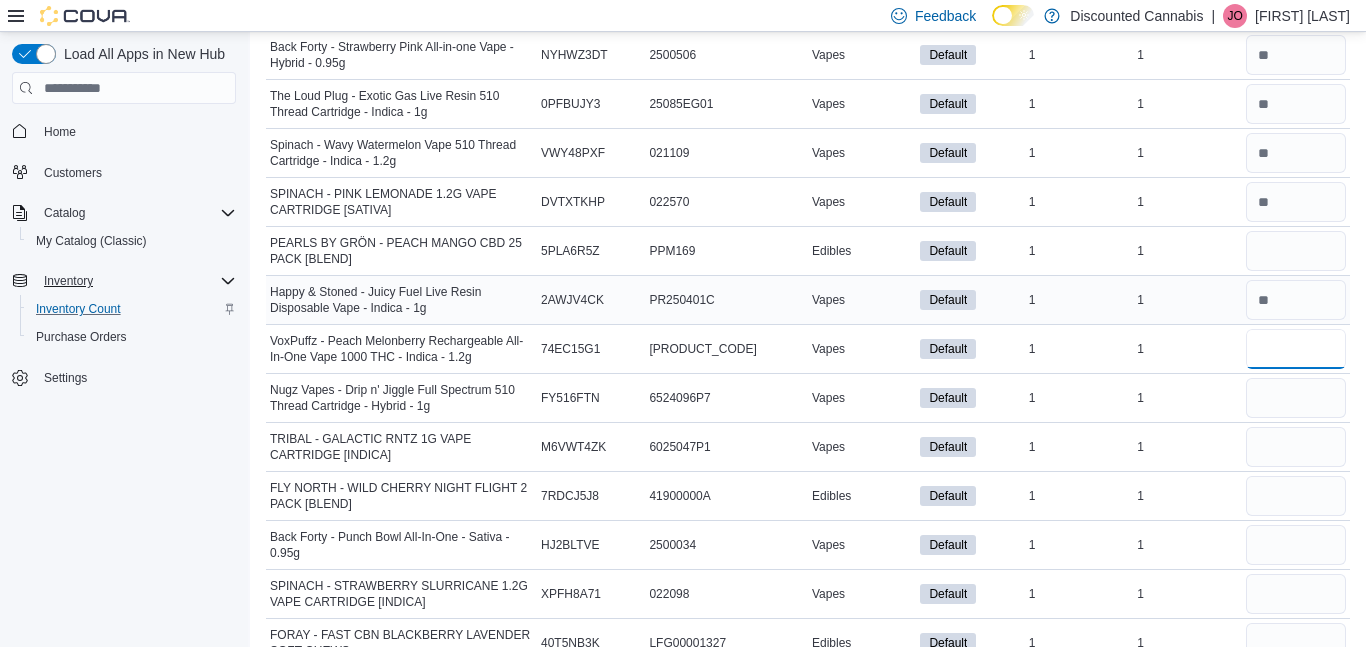 type on "*" 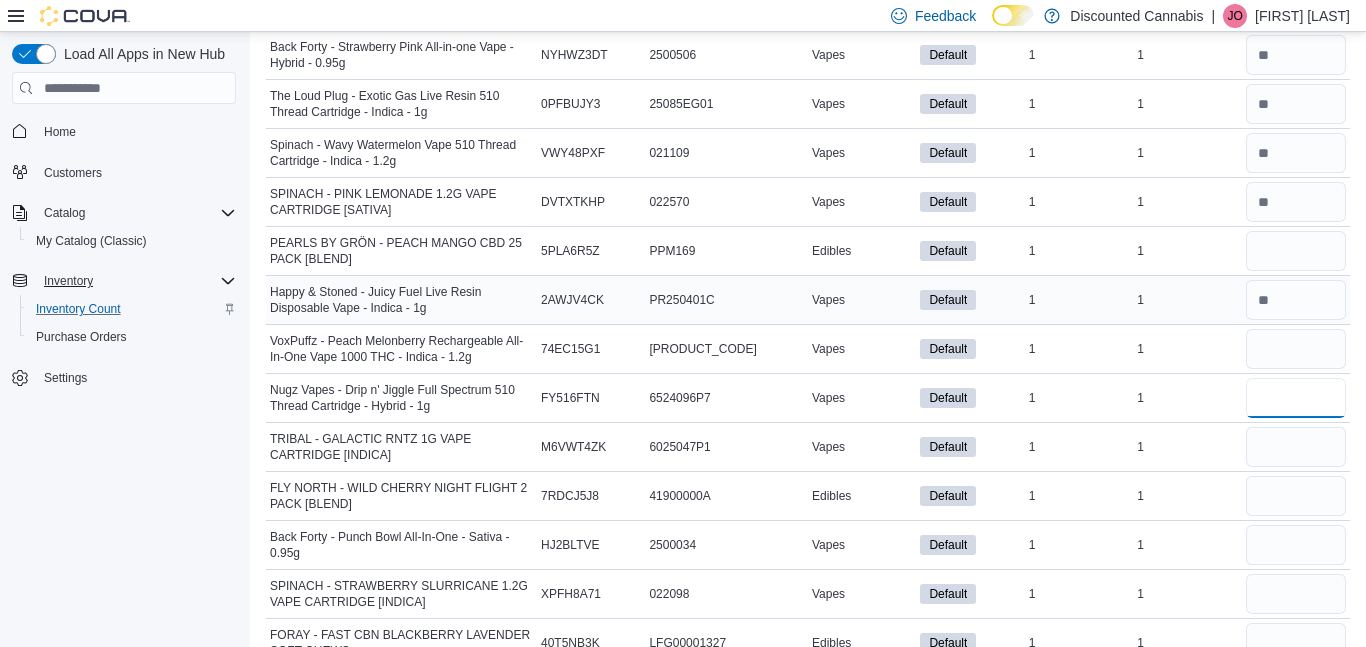 type 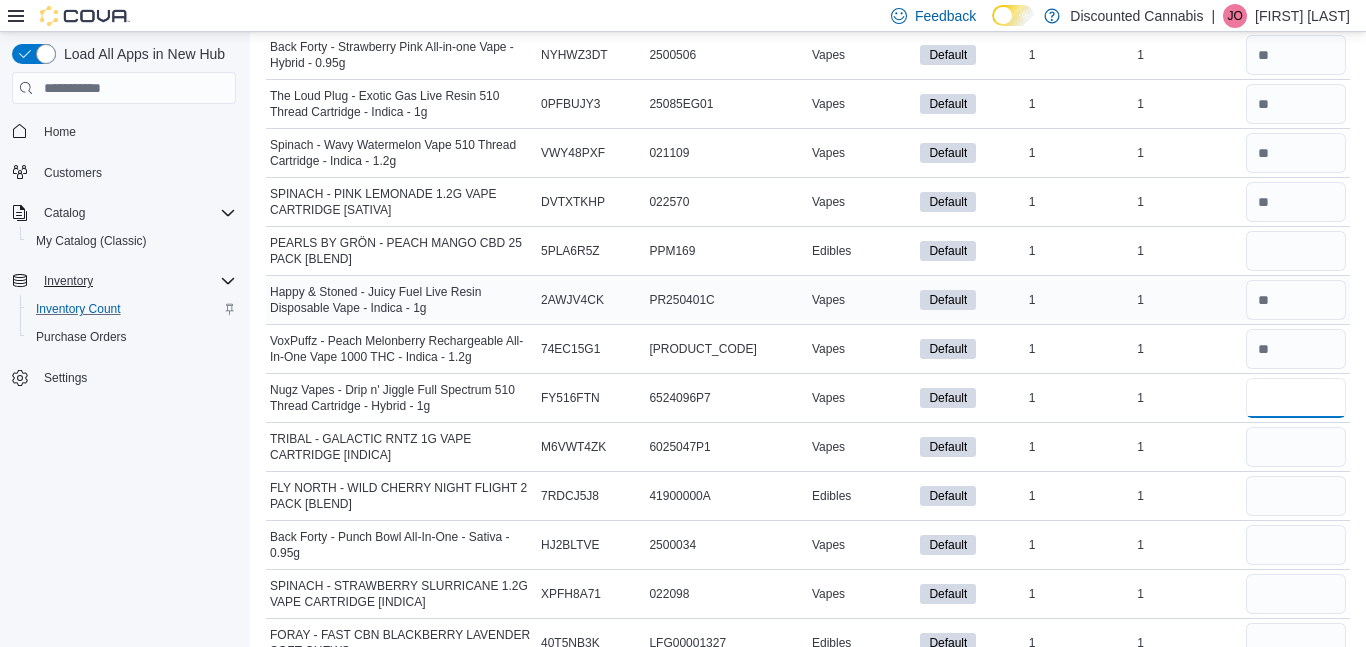 type on "*" 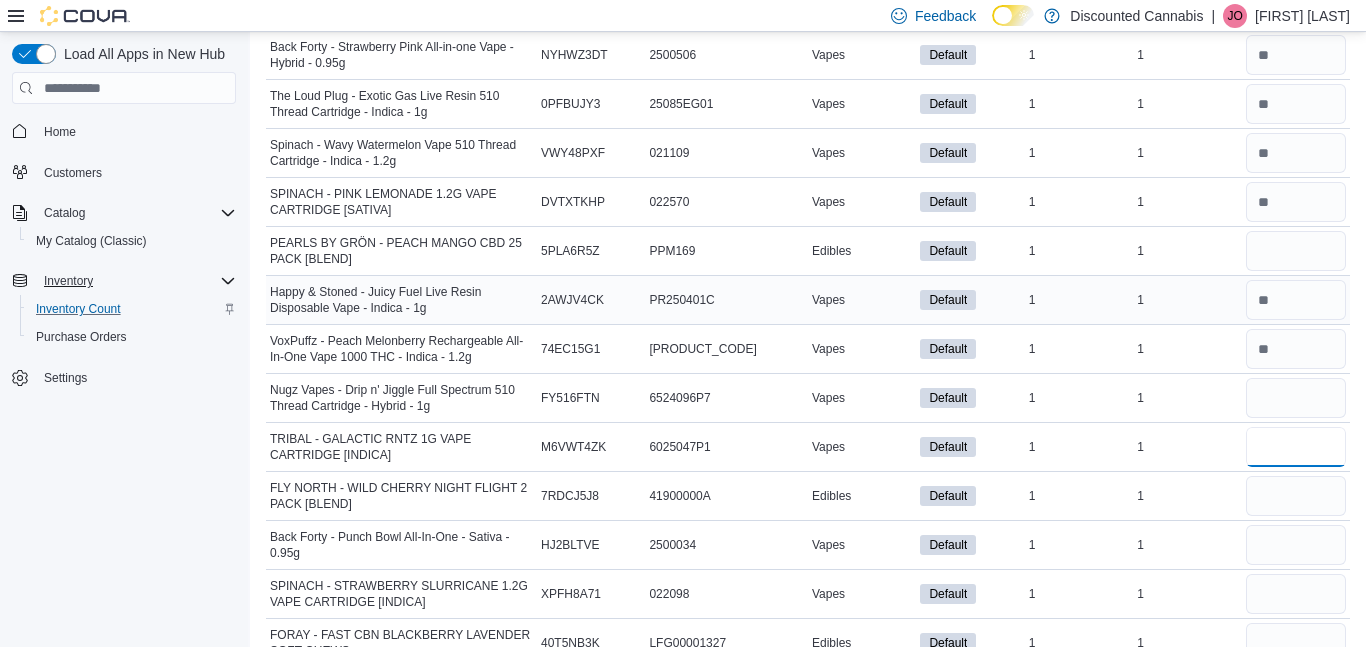type 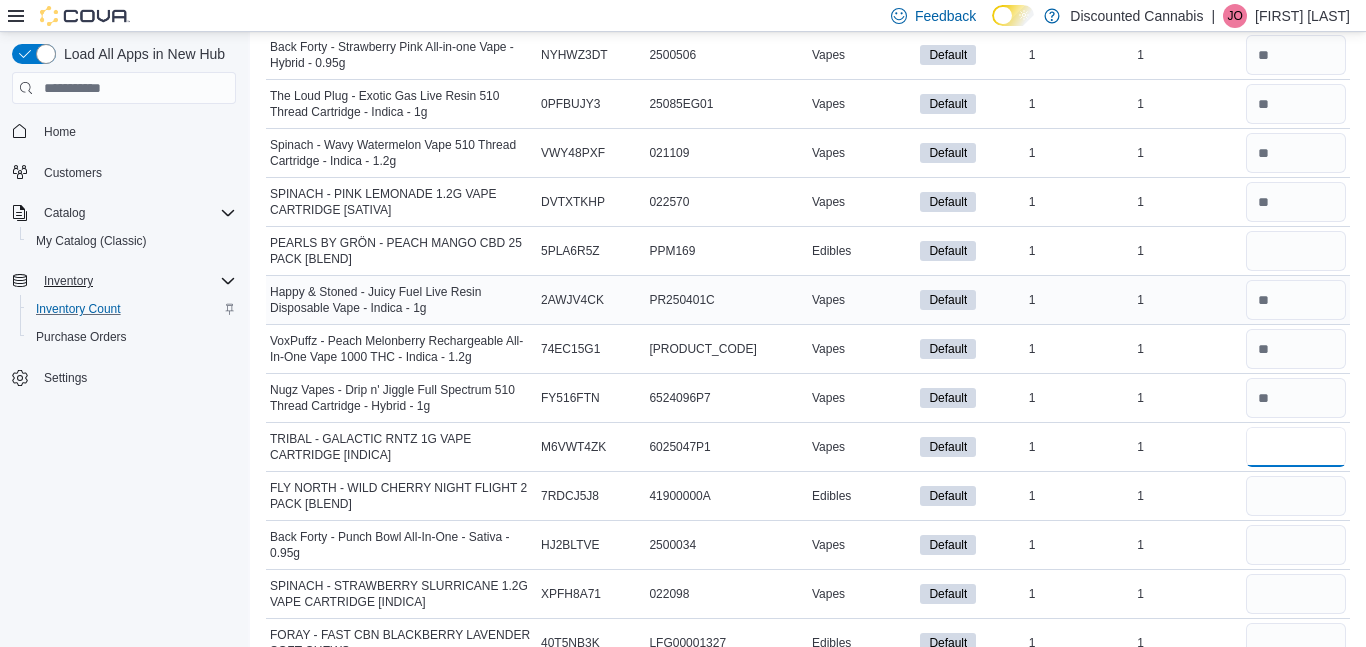 scroll, scrollTop: 0, scrollLeft: 0, axis: both 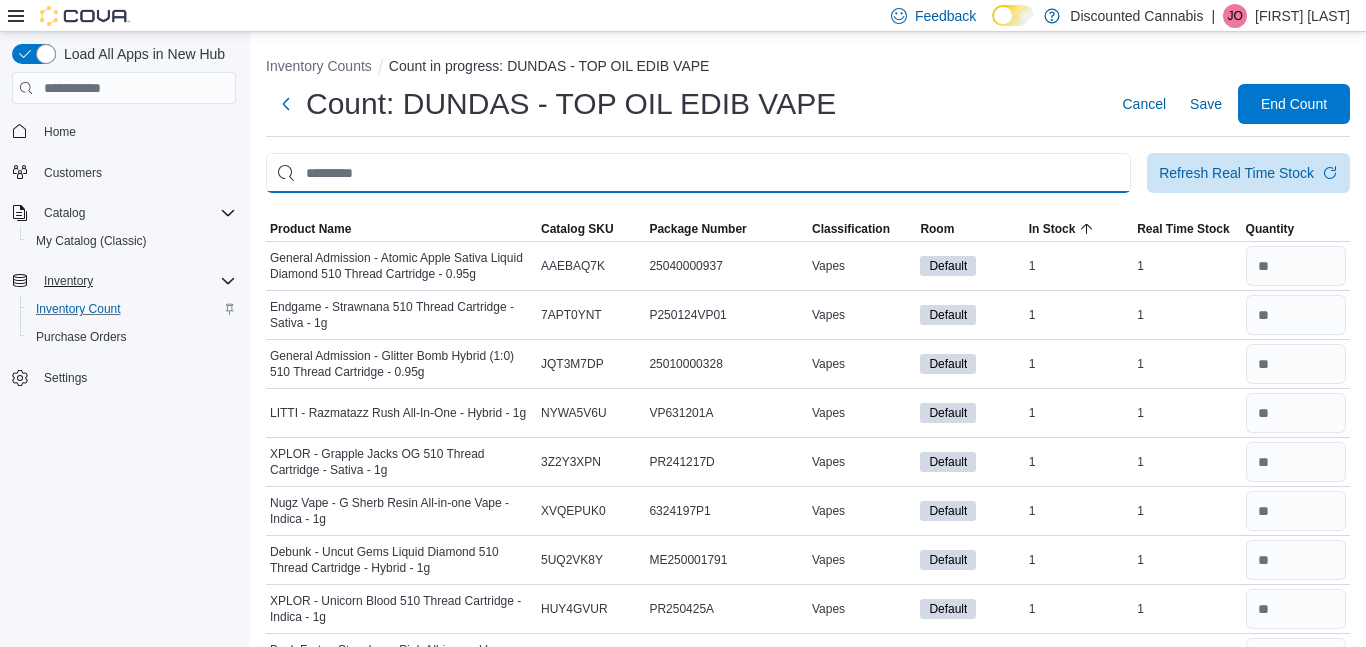 click at bounding box center [698, 173] 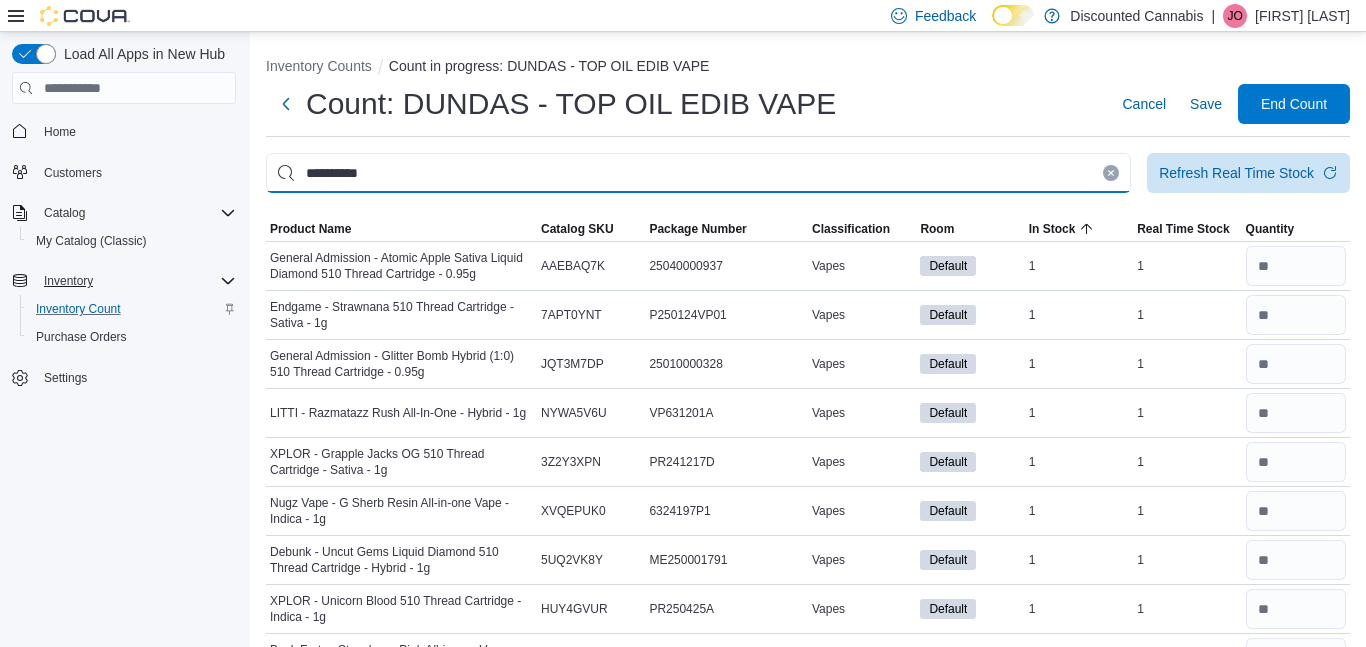 type on "**********" 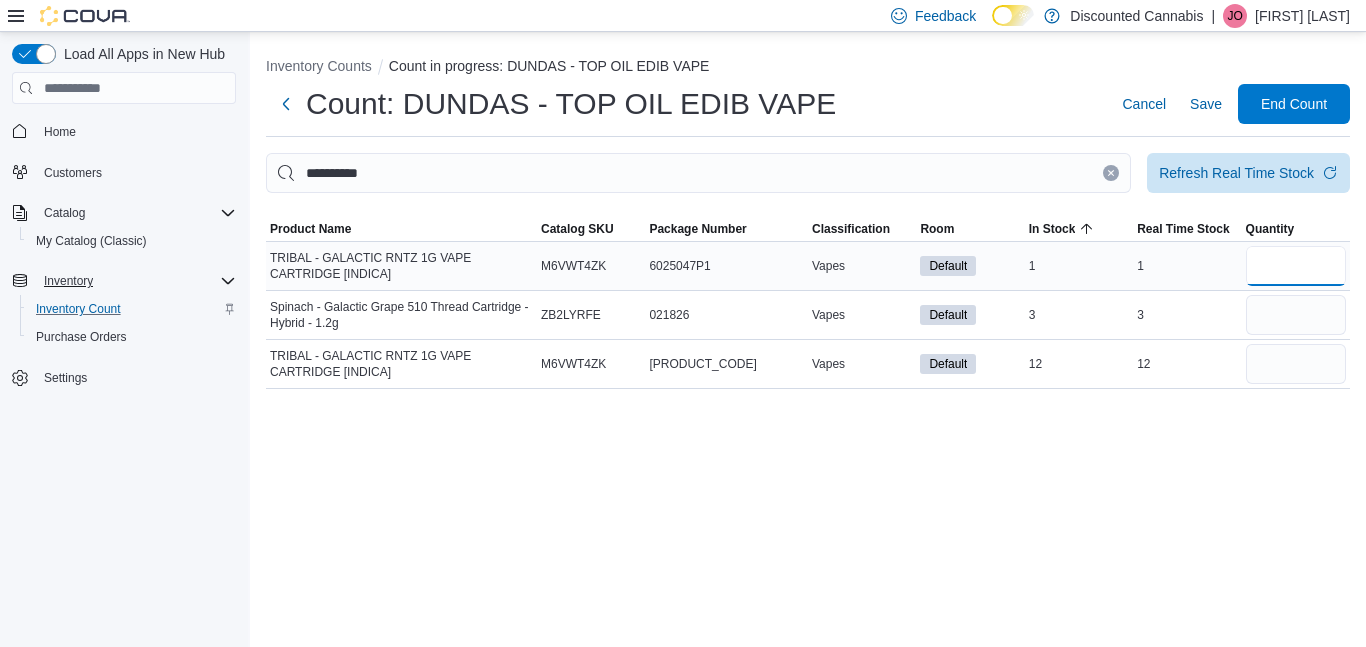click at bounding box center [1296, 266] 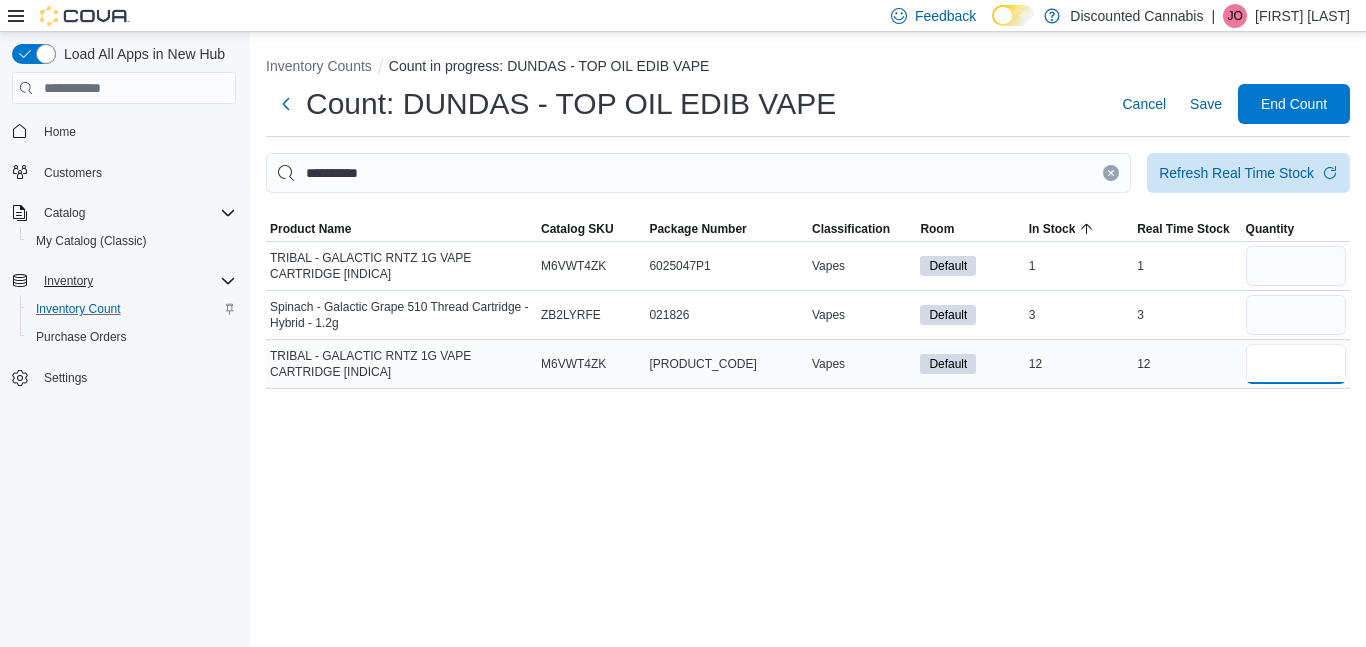 click at bounding box center (1296, 364) 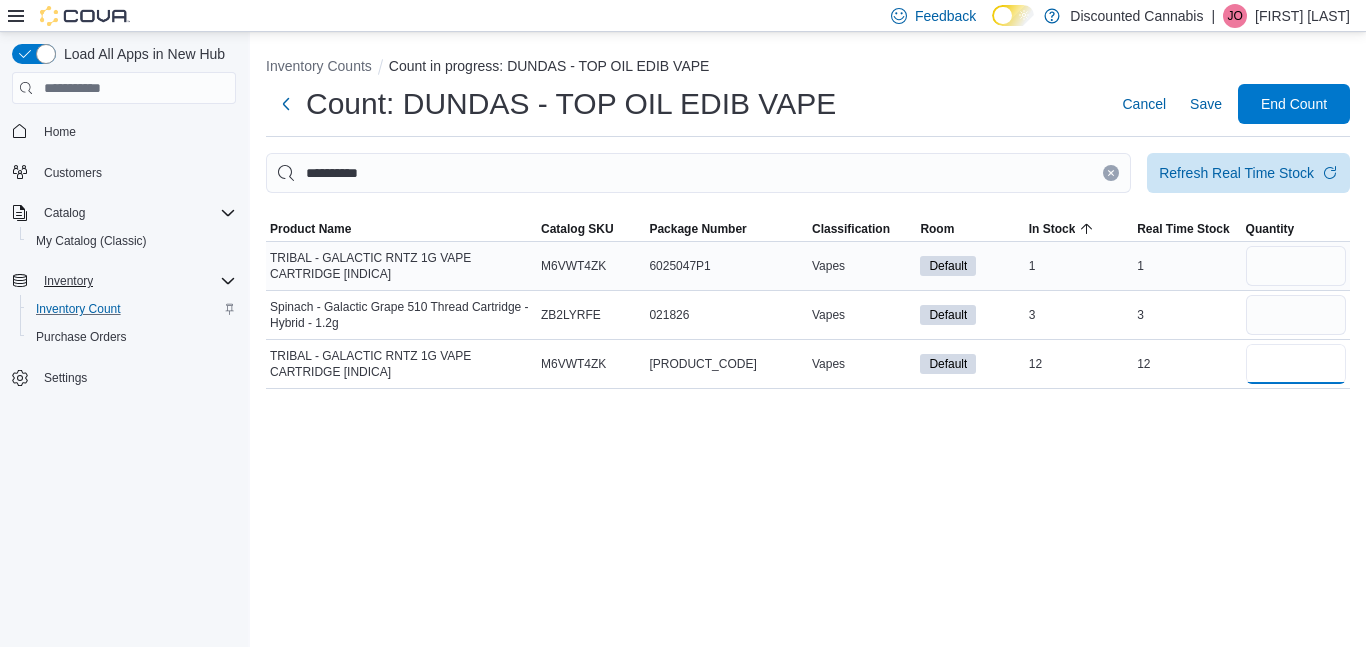 type on "**" 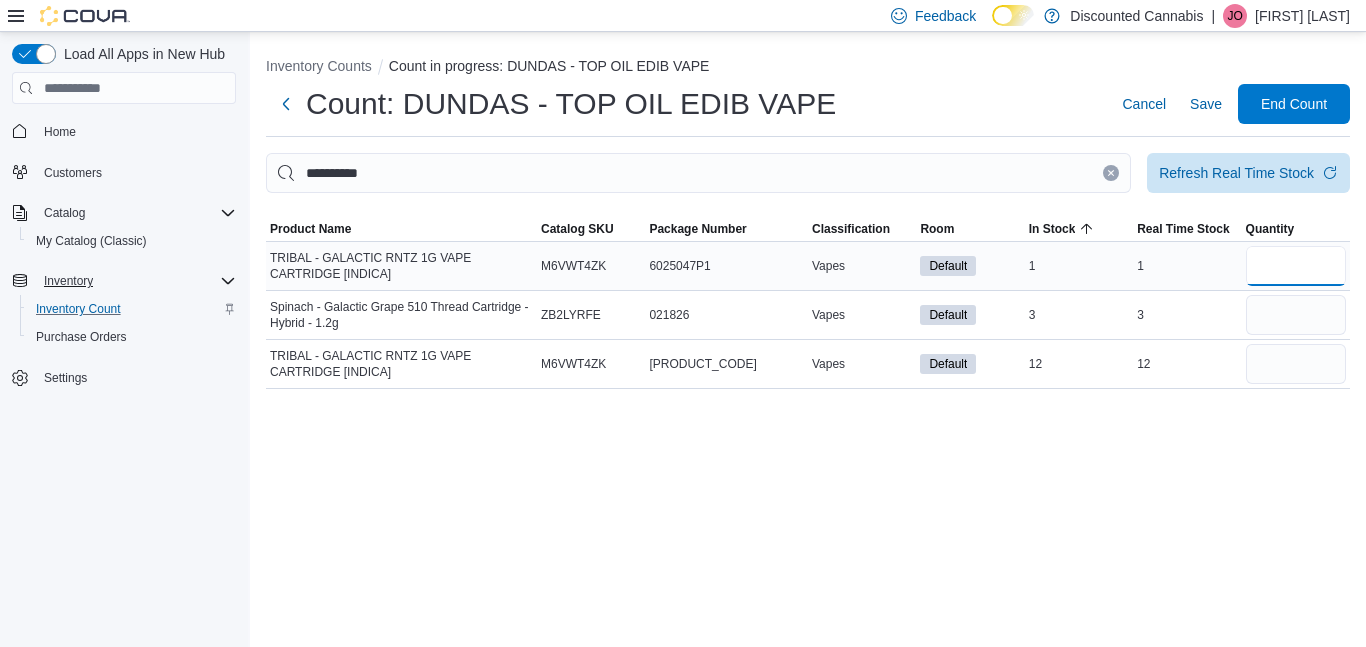 click at bounding box center [1296, 266] 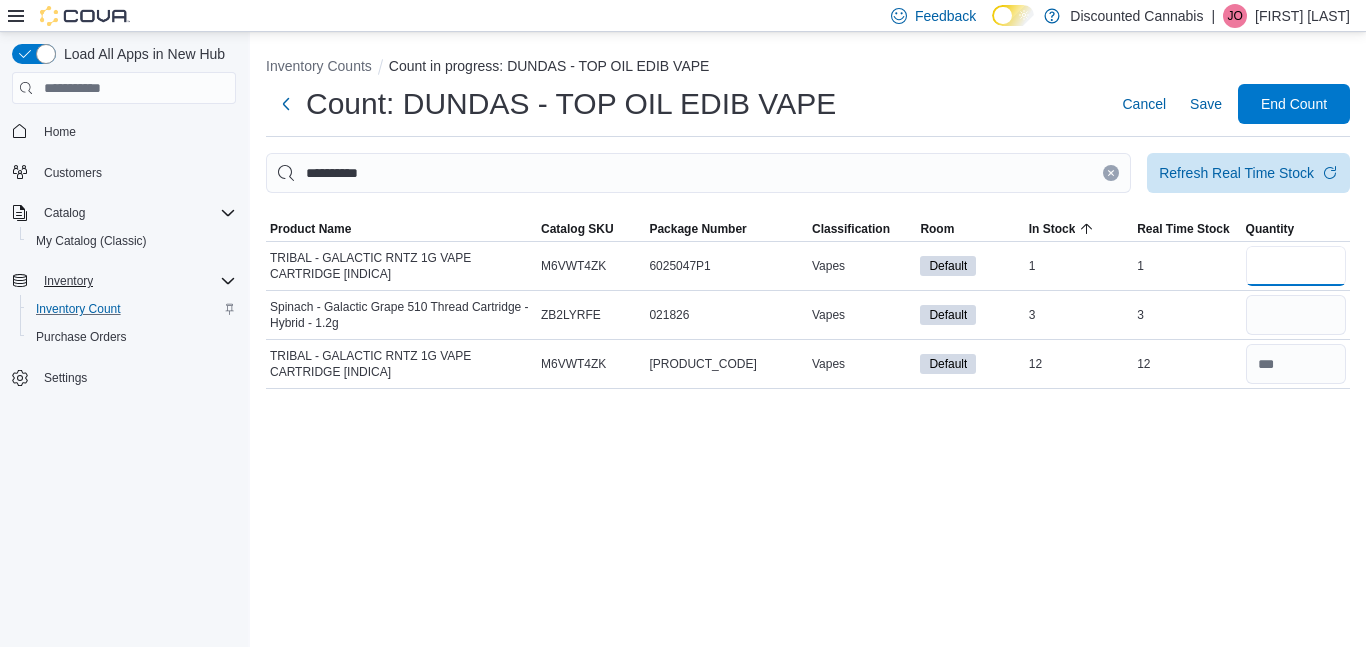 type on "*" 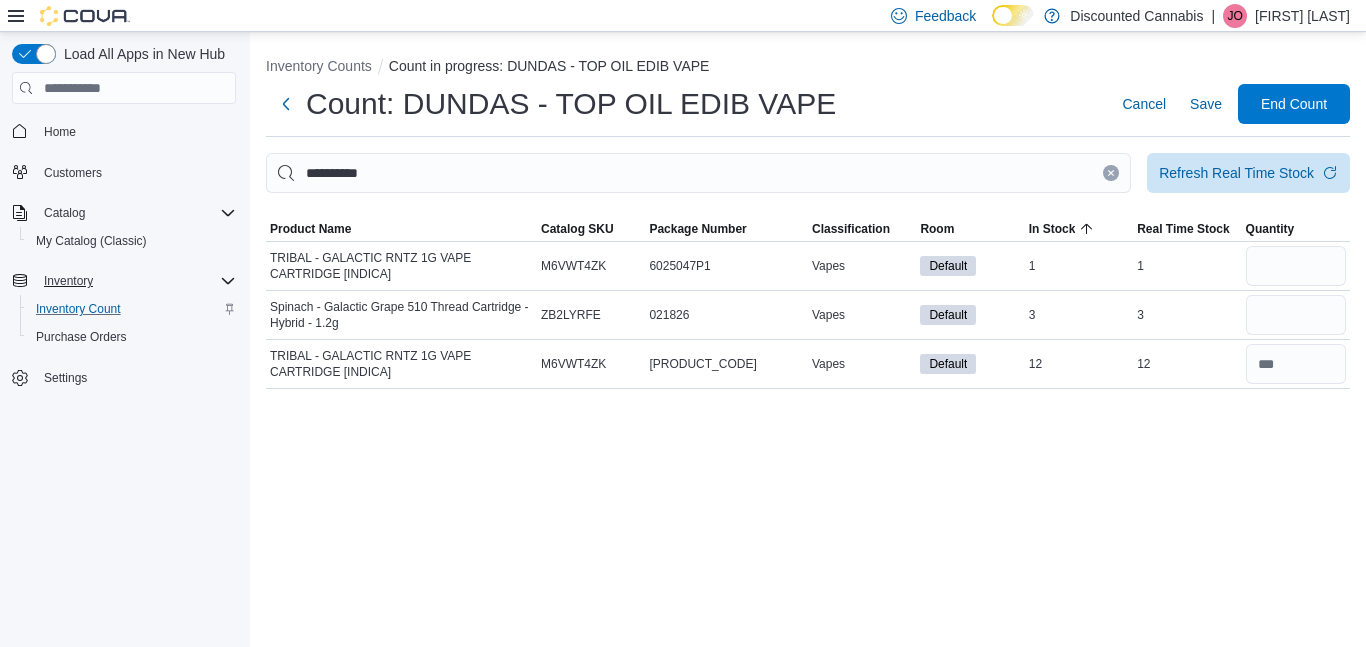 click 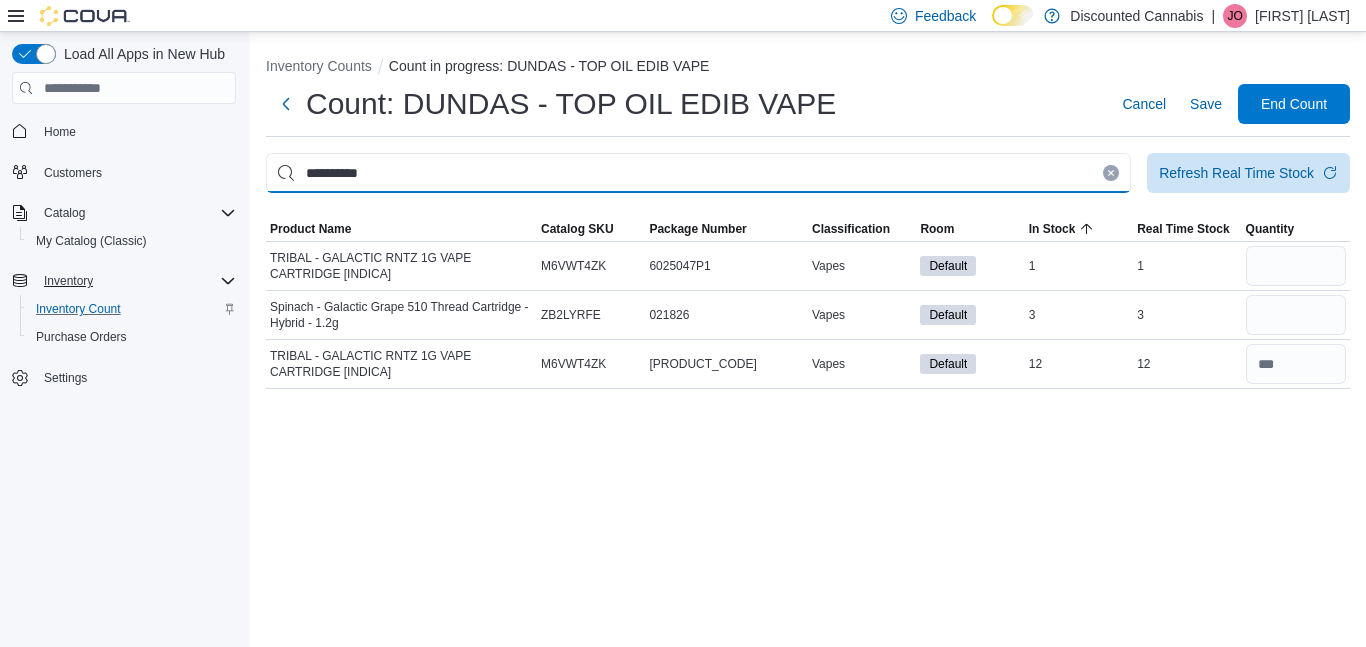 type 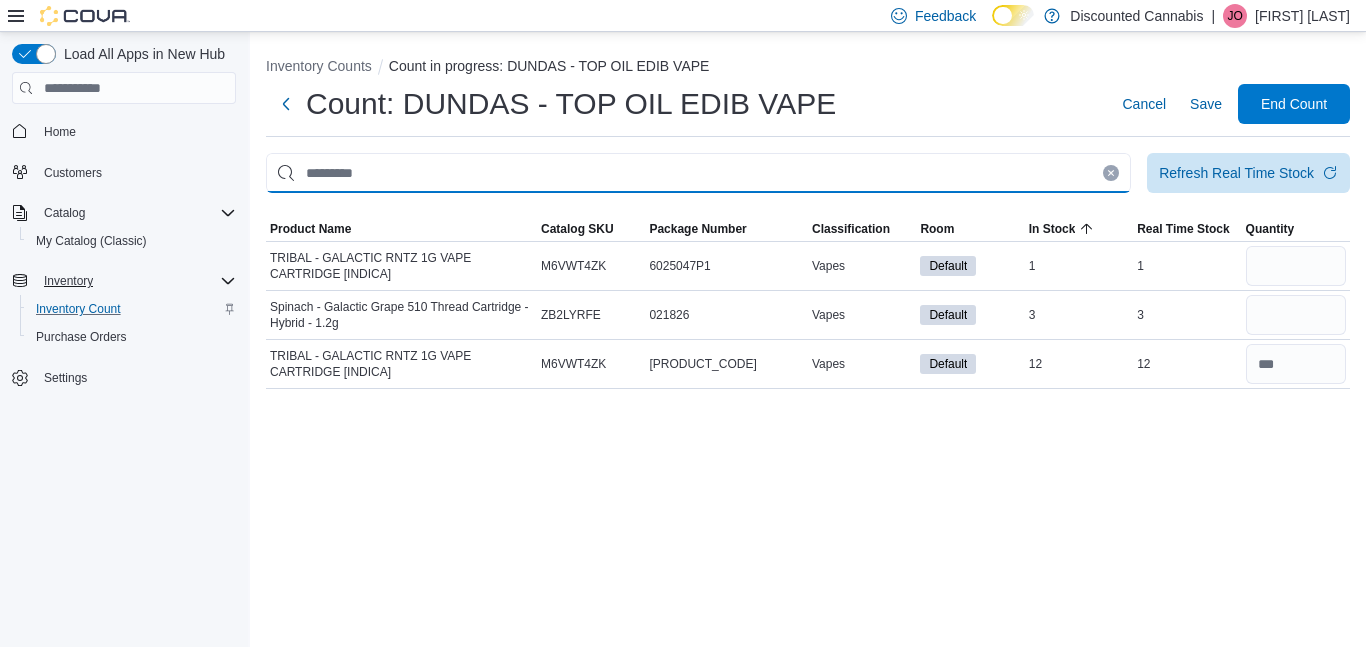 type 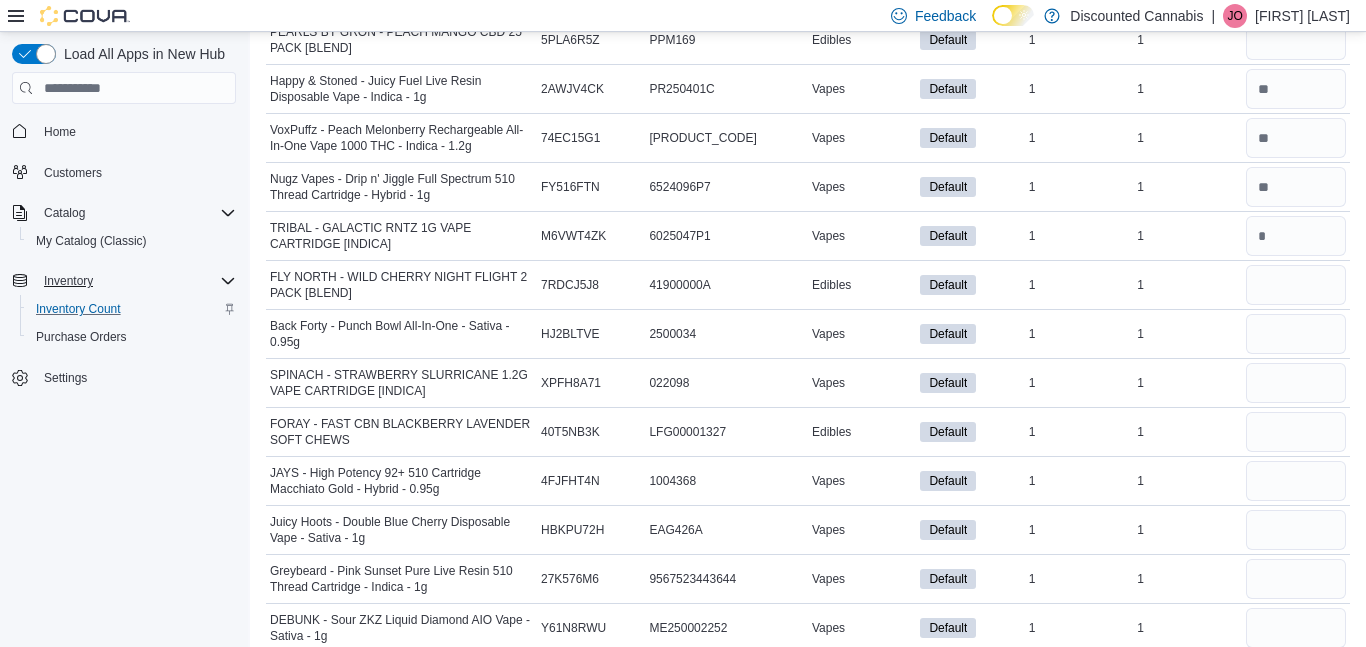 scroll, scrollTop: 810, scrollLeft: 0, axis: vertical 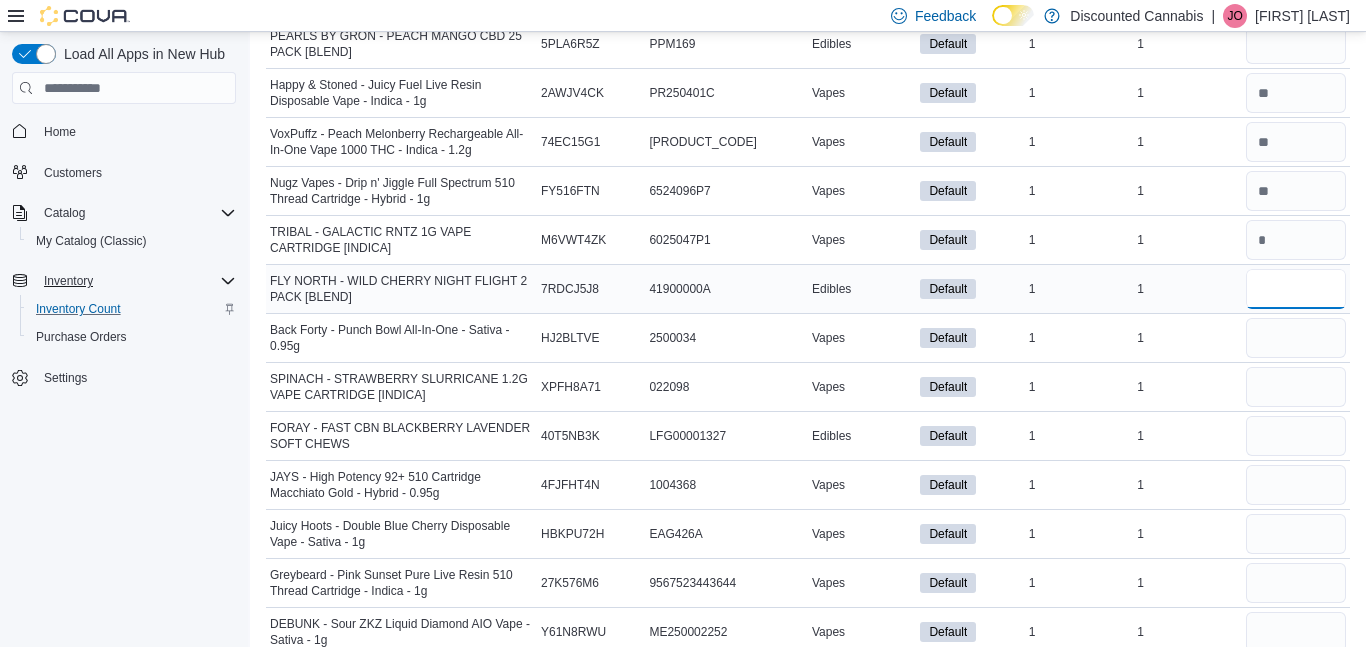 click at bounding box center (1296, 289) 